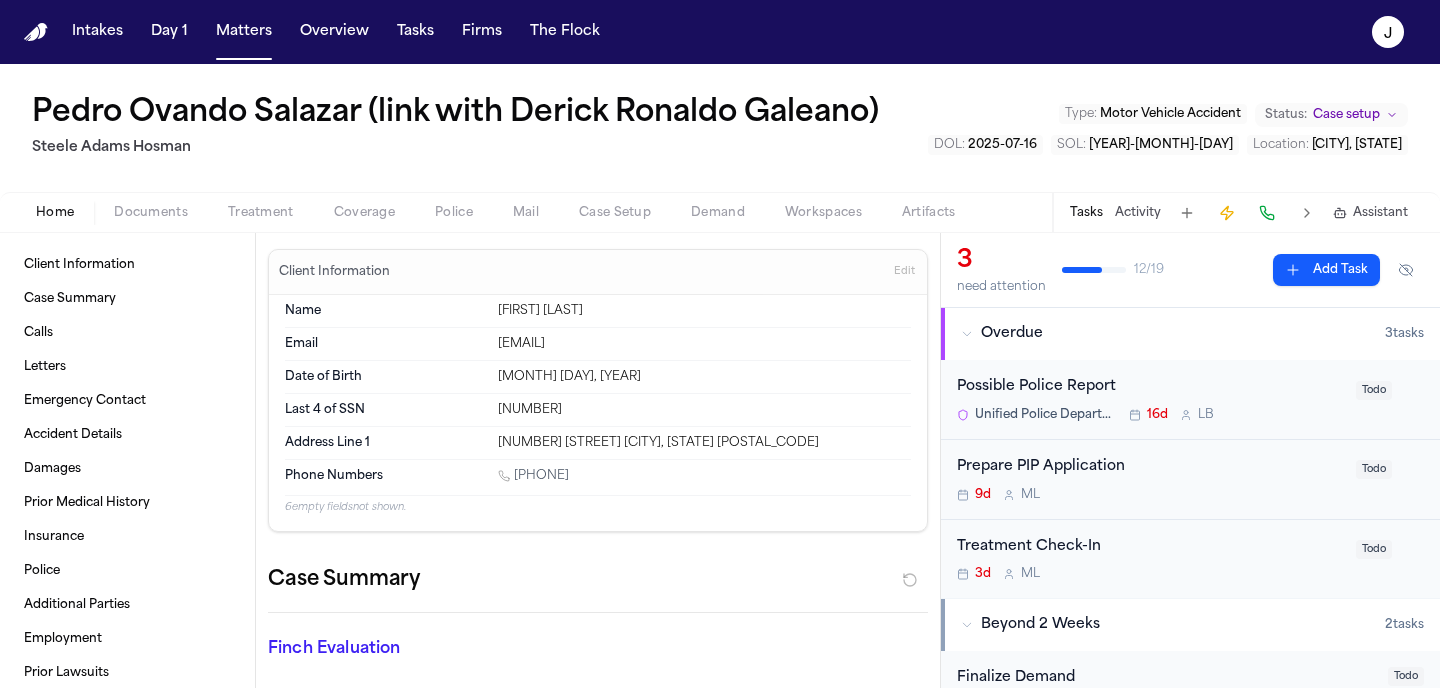 scroll, scrollTop: 0, scrollLeft: 0, axis: both 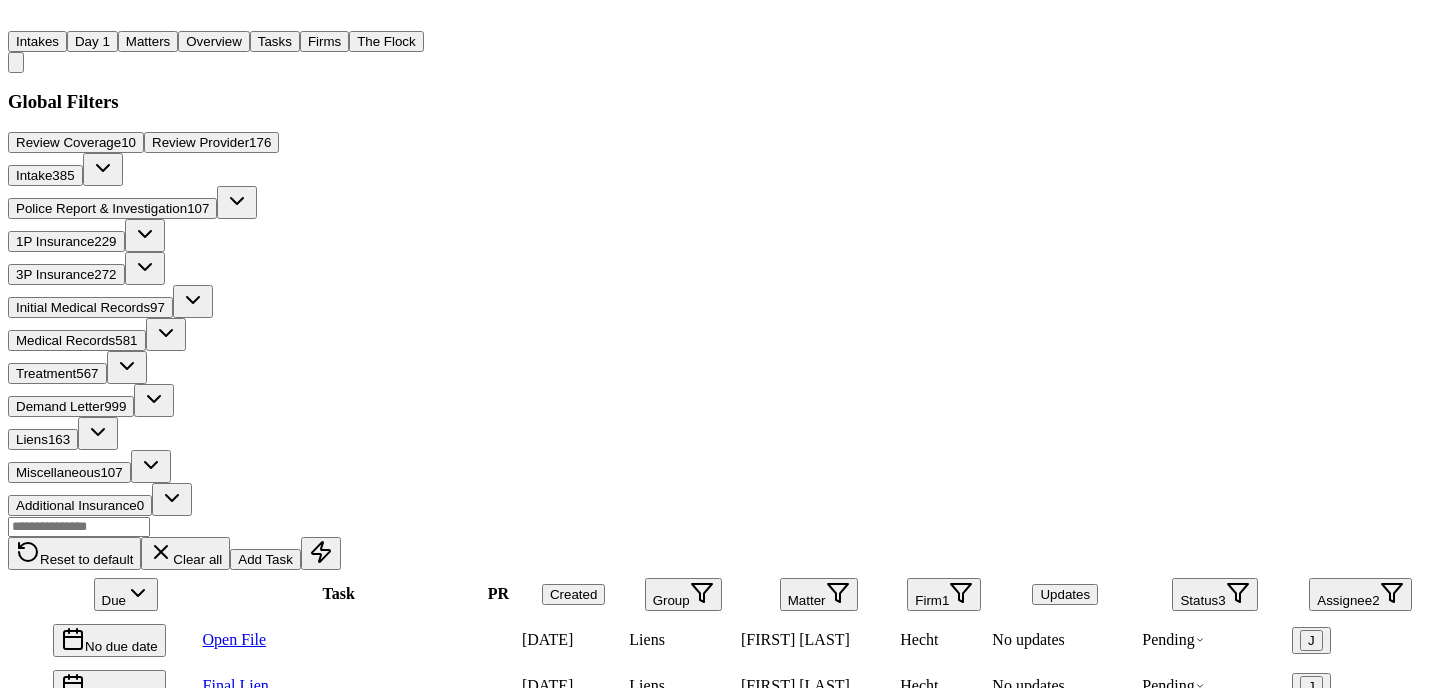 click on "Firm 1" at bounding box center [944, 594] 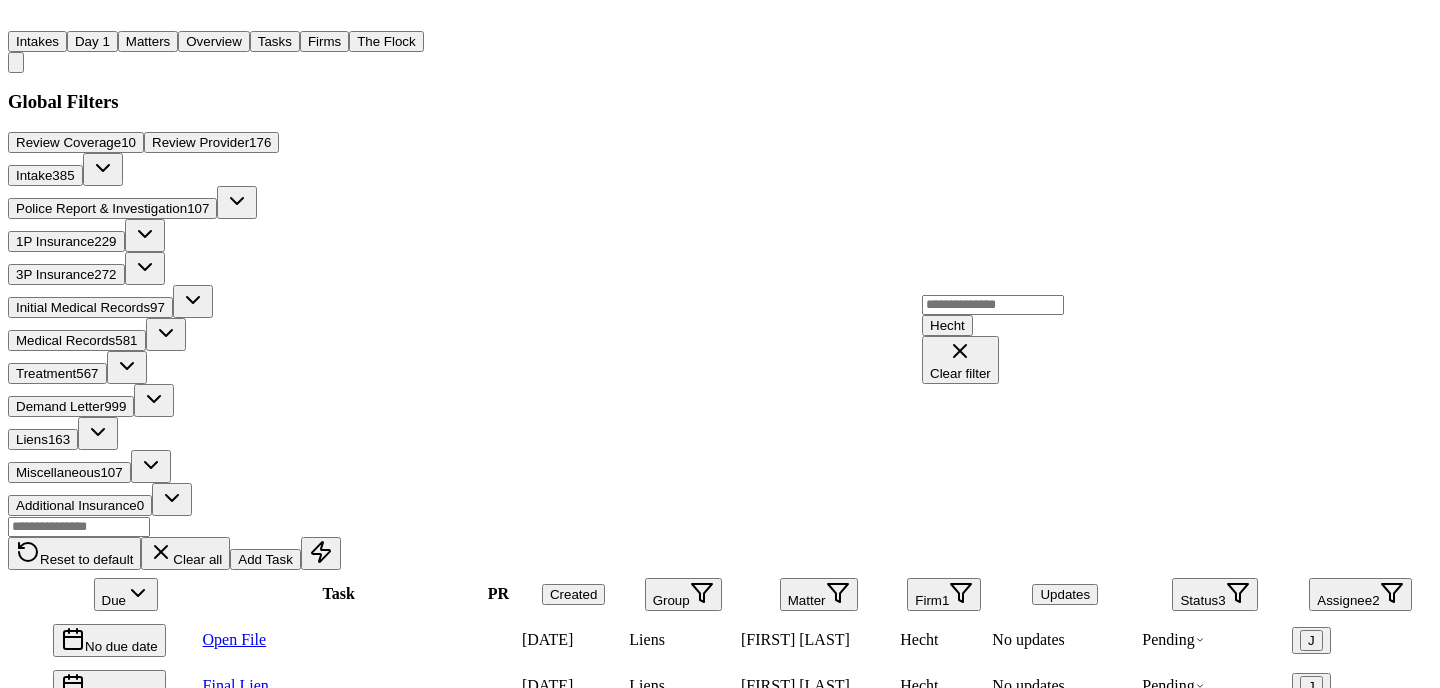 click 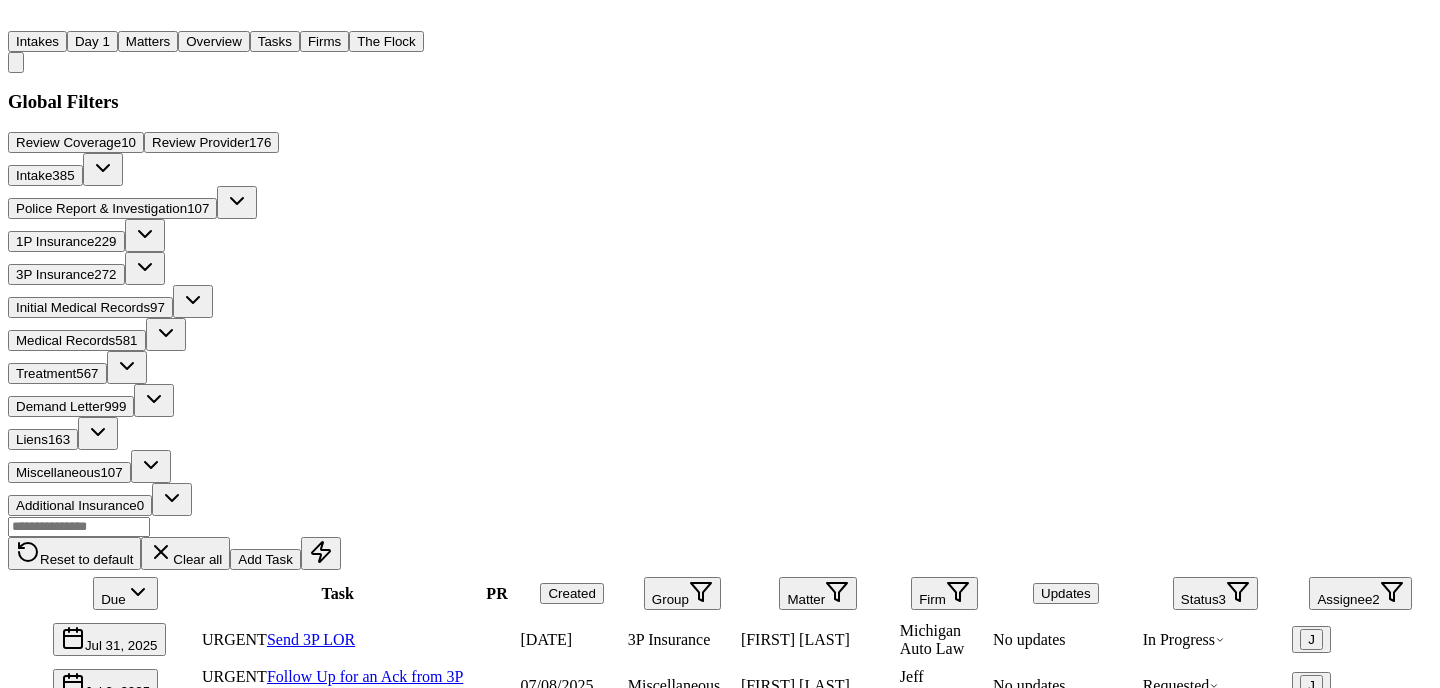scroll, scrollTop: 0, scrollLeft: 0, axis: both 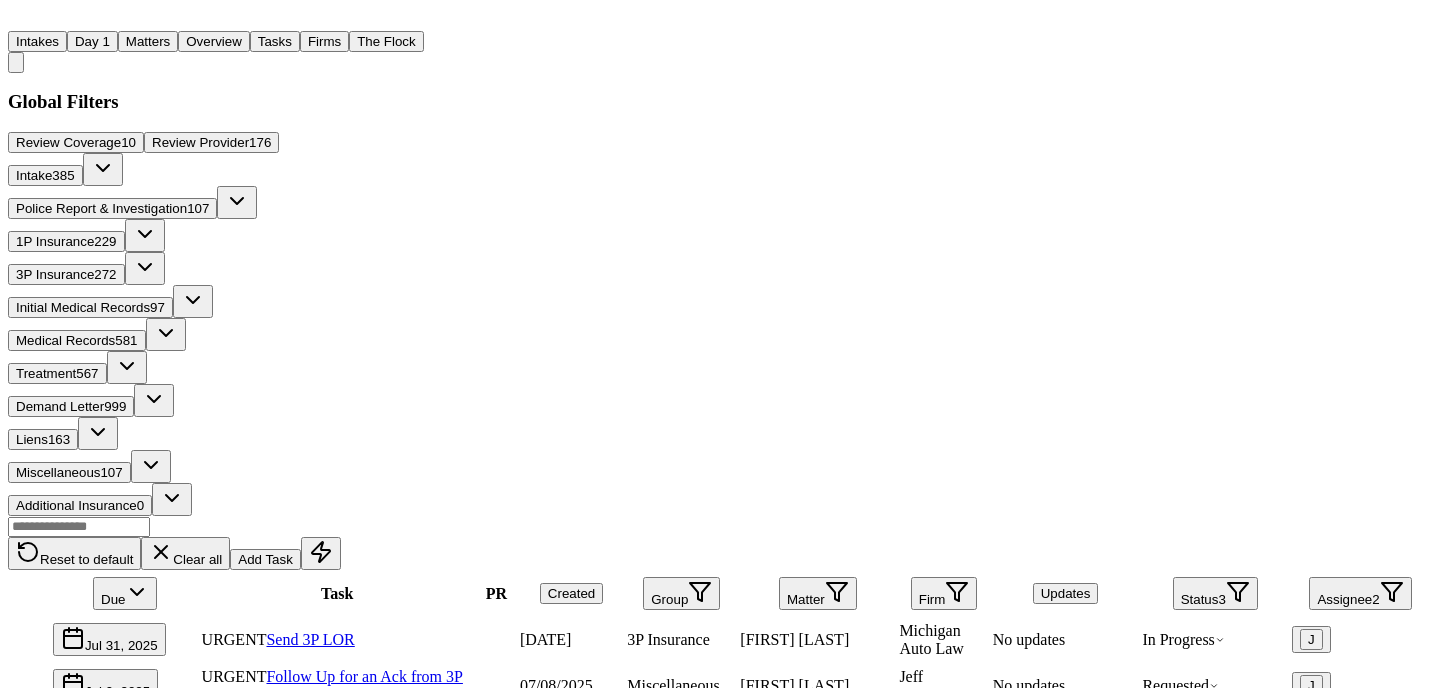 click on "Firm" at bounding box center (944, 593) 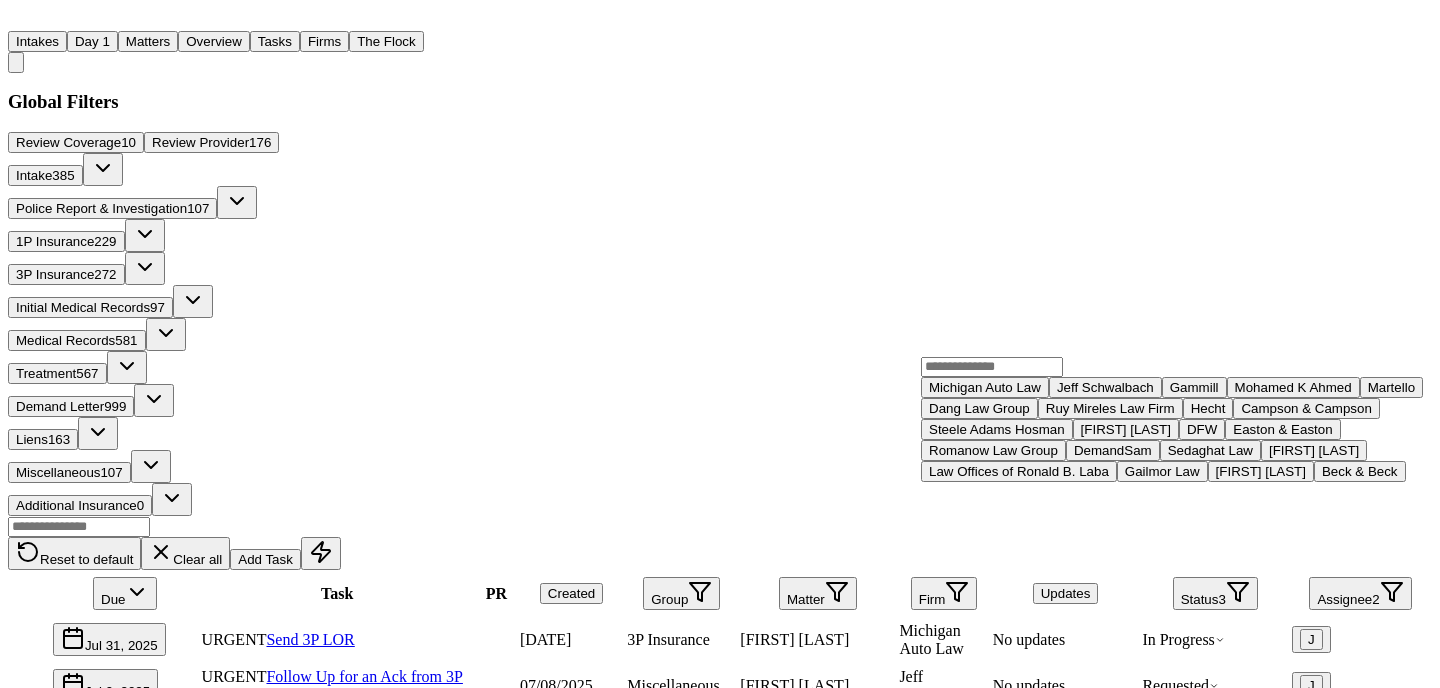 click on "Dang Law Group" at bounding box center [979, 408] 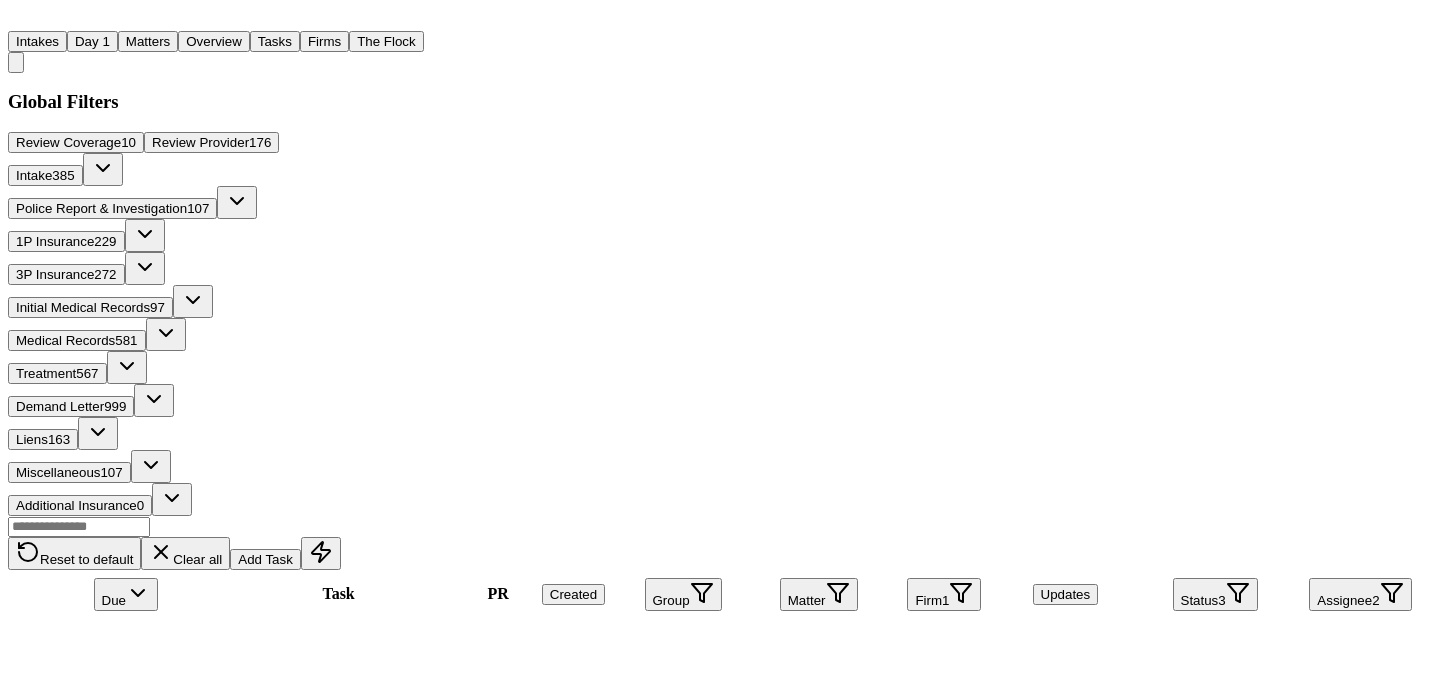 scroll, scrollTop: 1471, scrollLeft: 0, axis: vertical 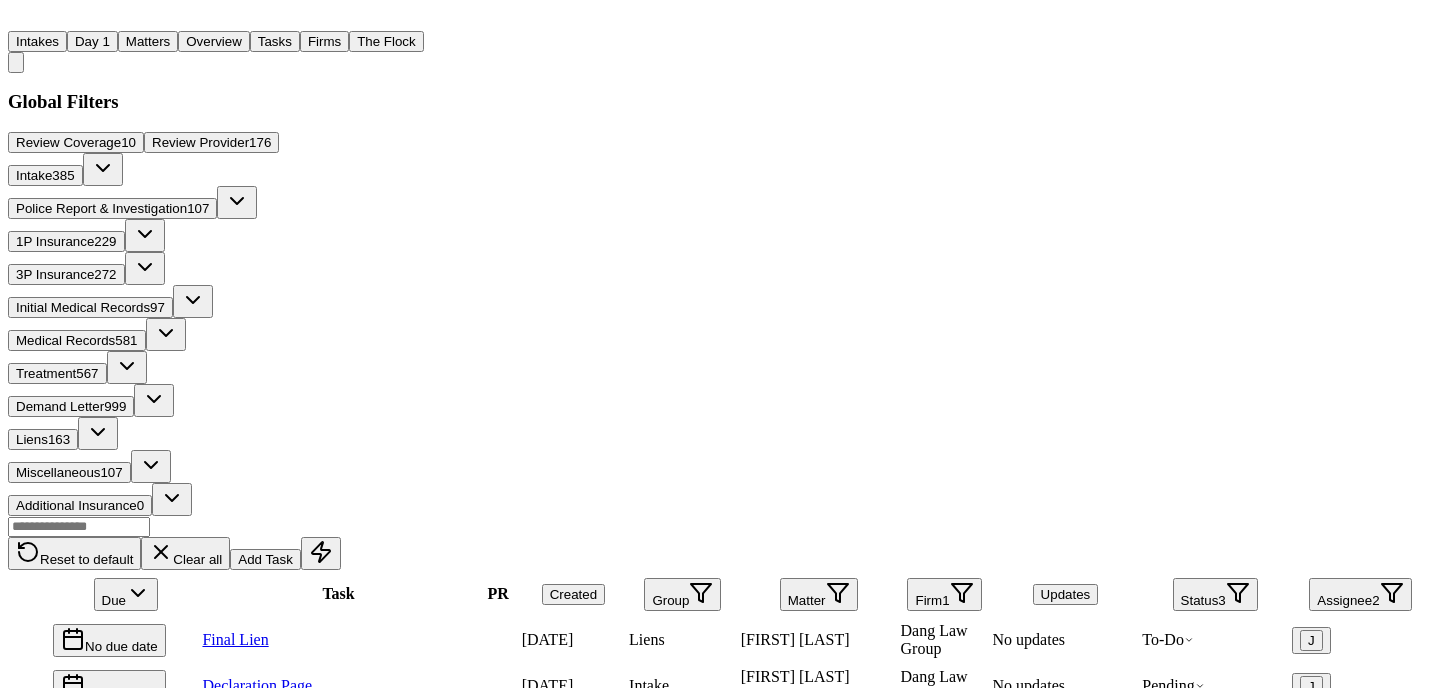 click on "Firm 1" at bounding box center [944, 594] 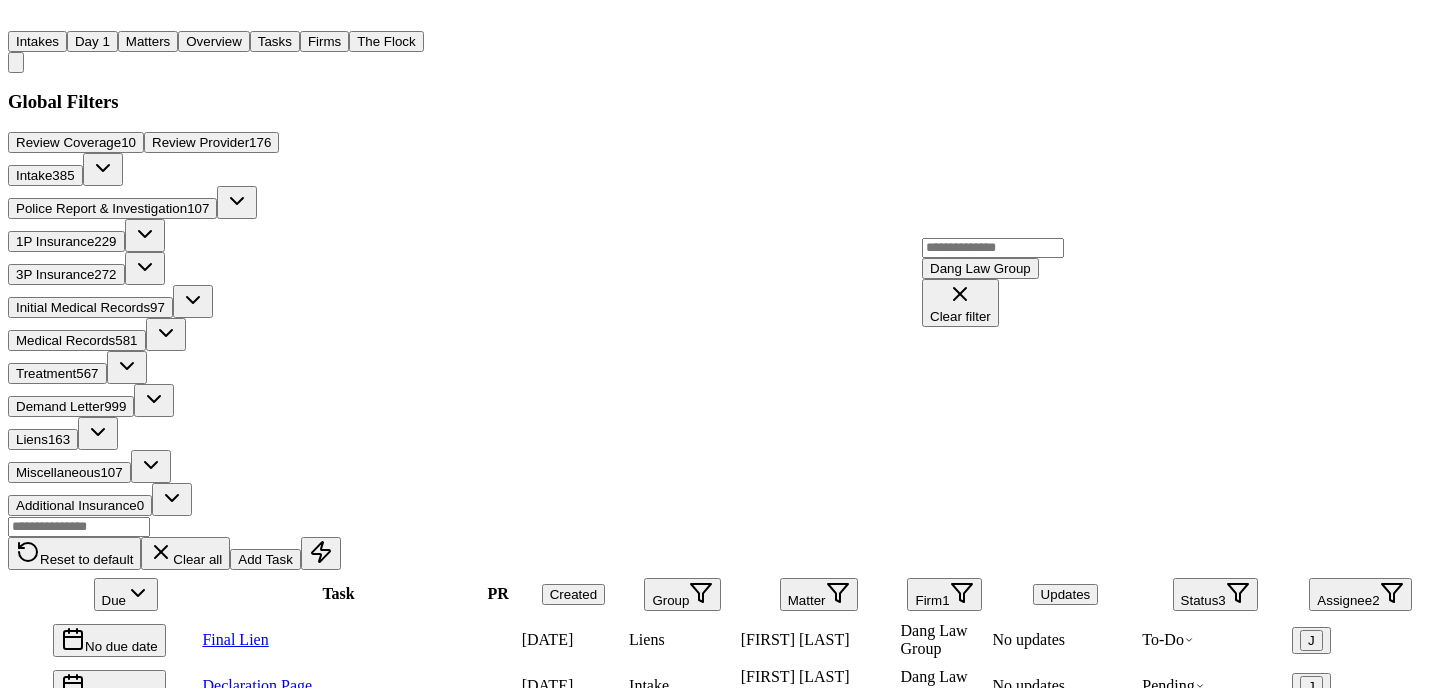 click 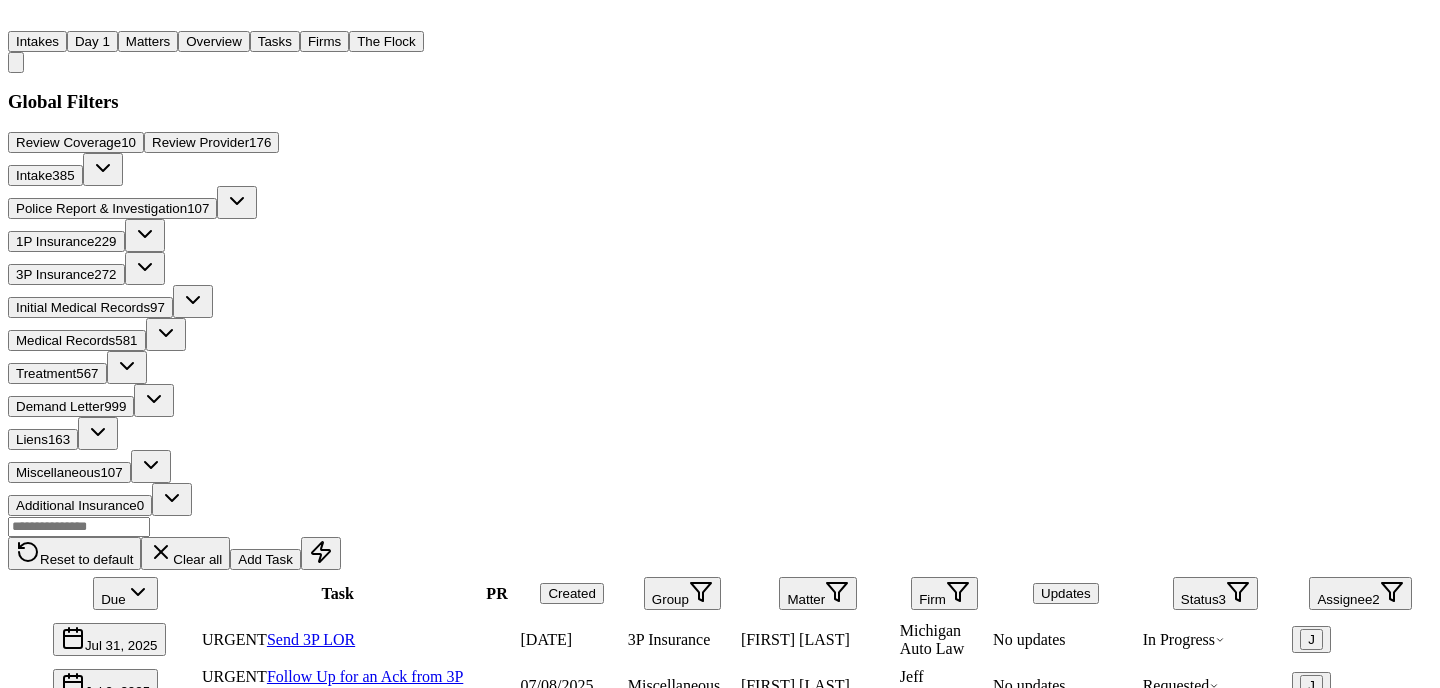 click on "Firm" at bounding box center (944, 593) 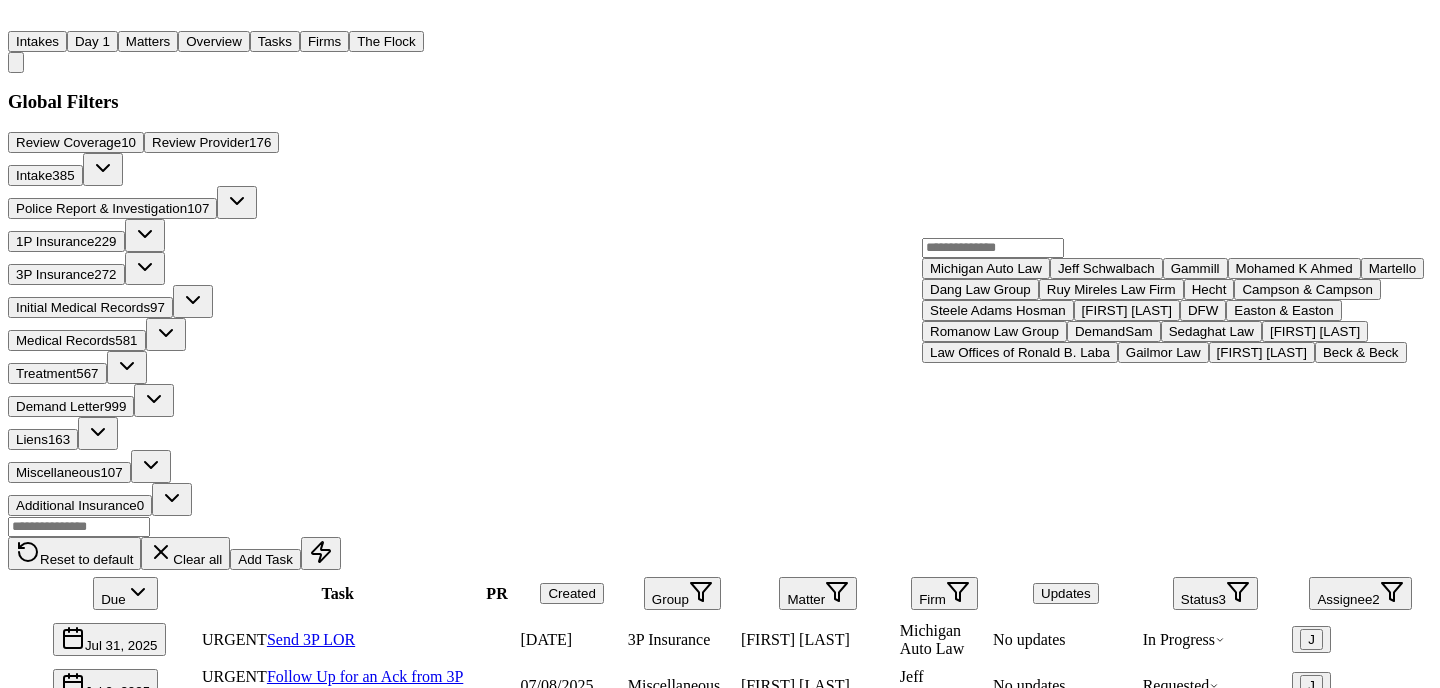 scroll, scrollTop: 169, scrollLeft: 0, axis: vertical 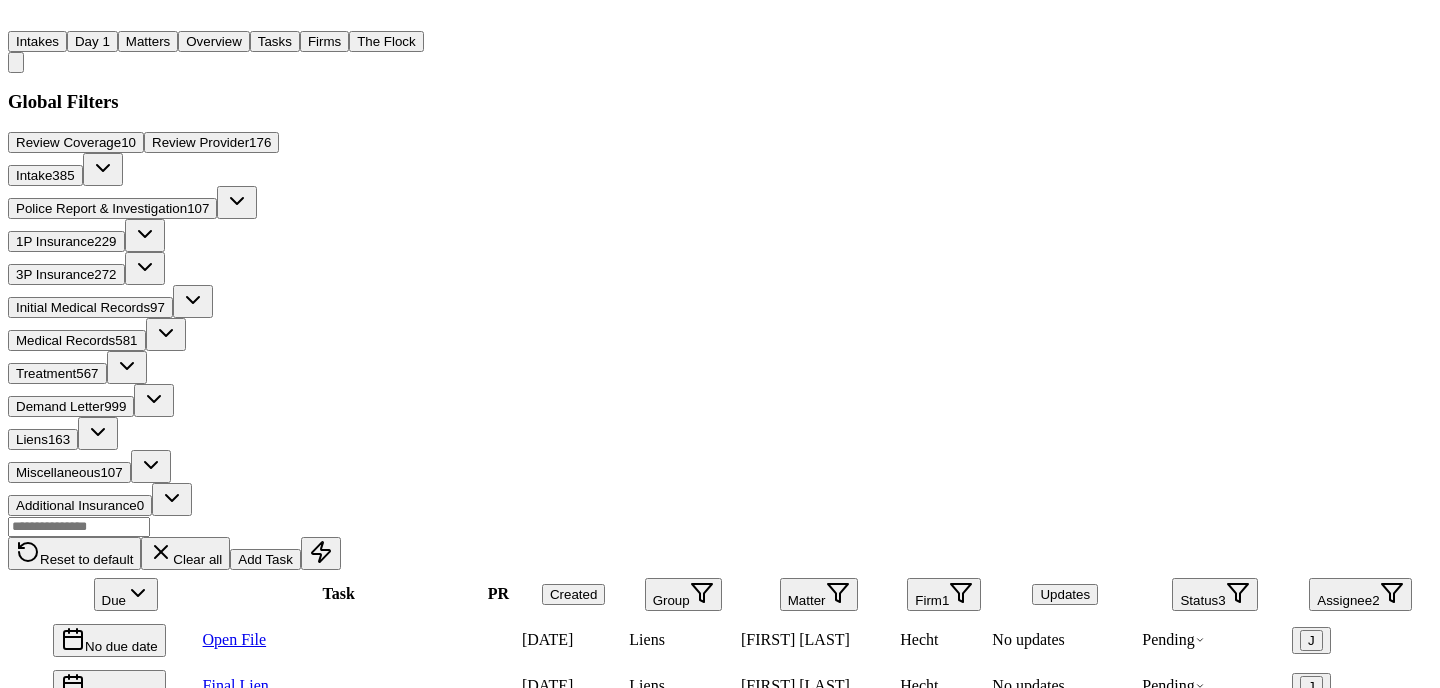 click on "Firm 1" at bounding box center [944, 594] 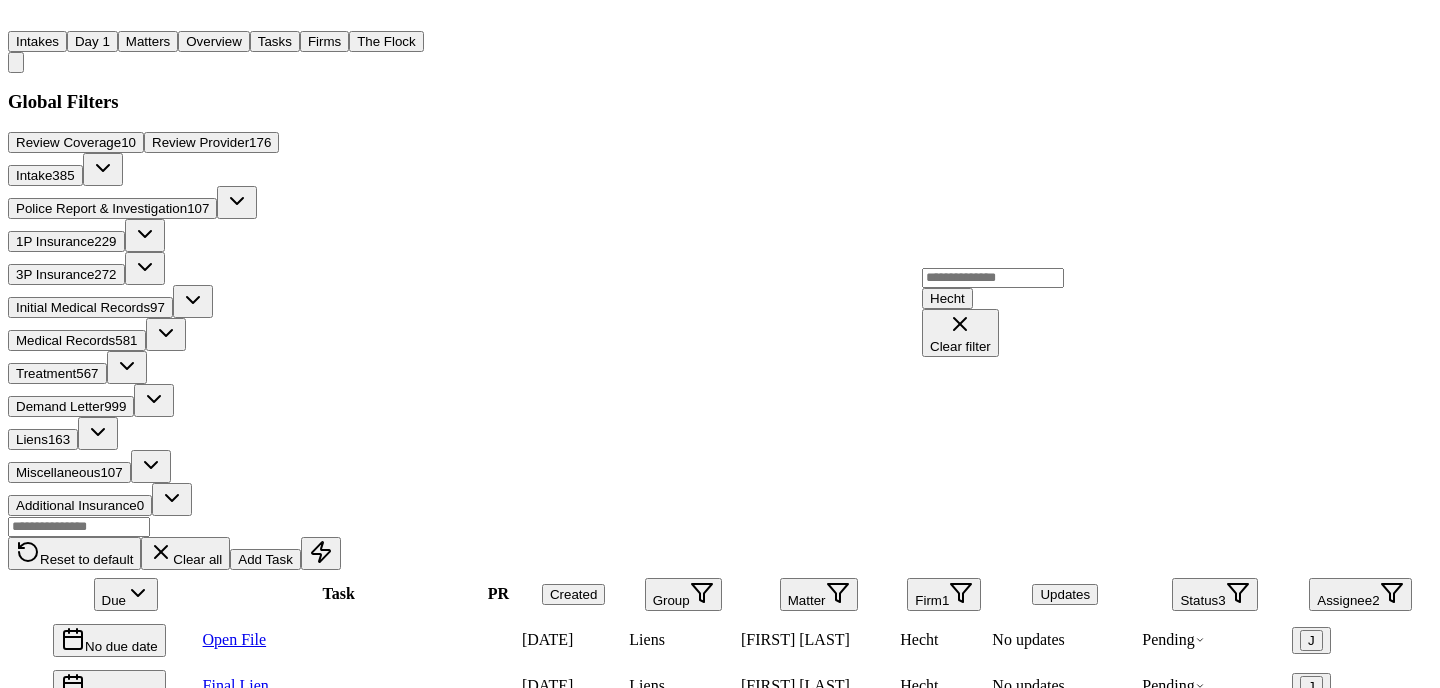 click on "Clear filter" at bounding box center (960, 333) 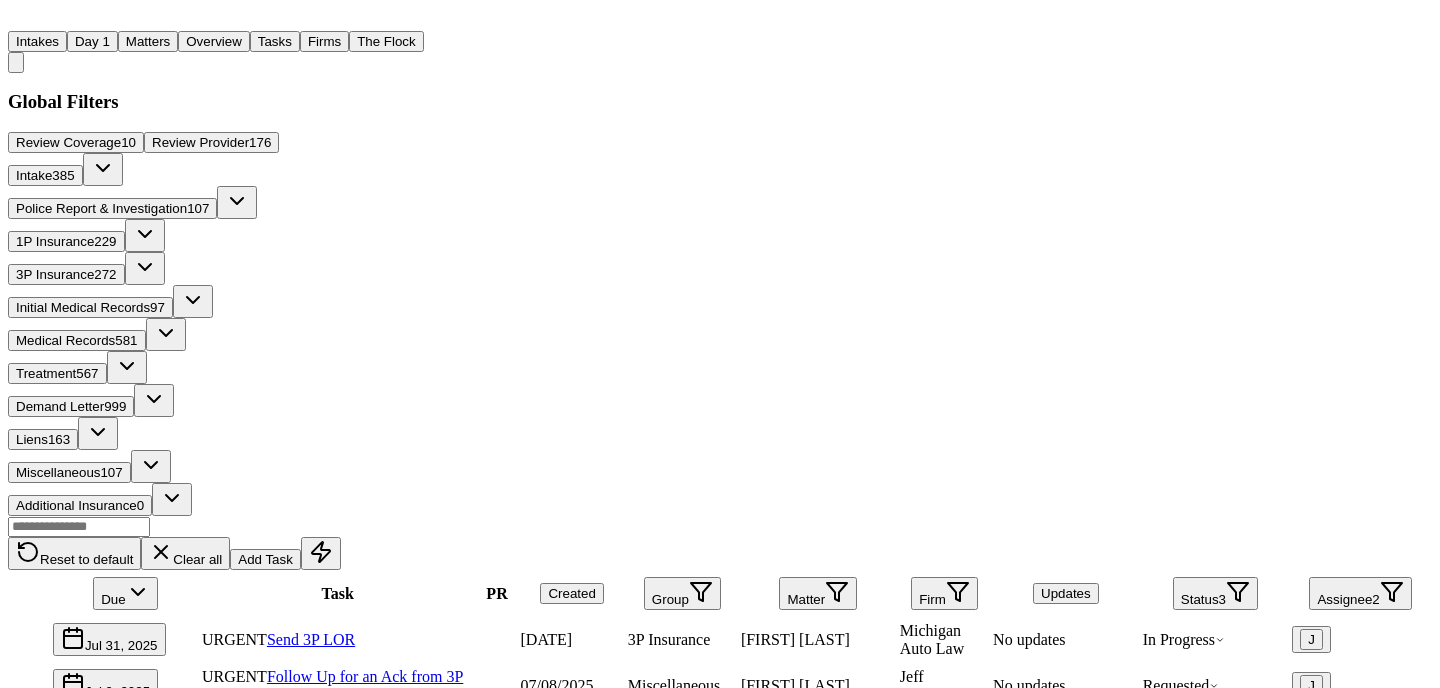 click on "Firm" at bounding box center [944, 593] 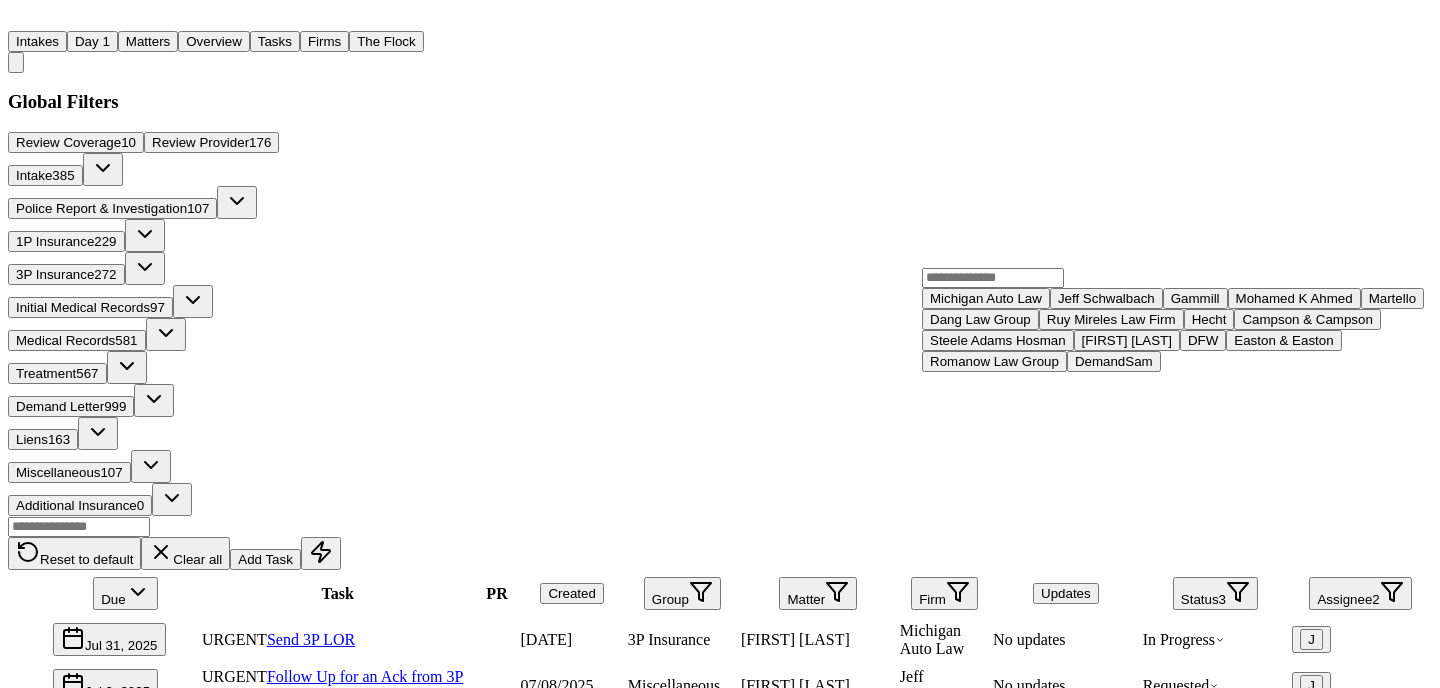 scroll, scrollTop: 208, scrollLeft: 0, axis: vertical 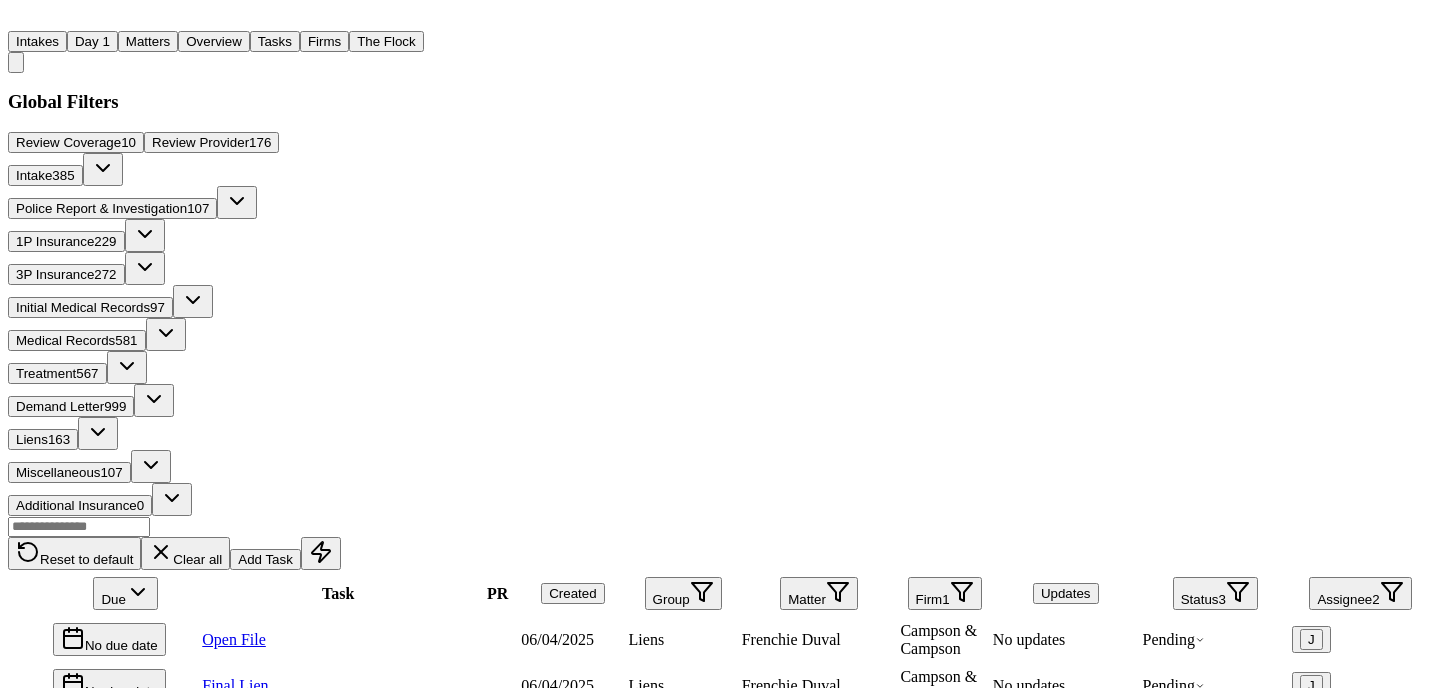 click on "Firm 1" at bounding box center [945, 593] 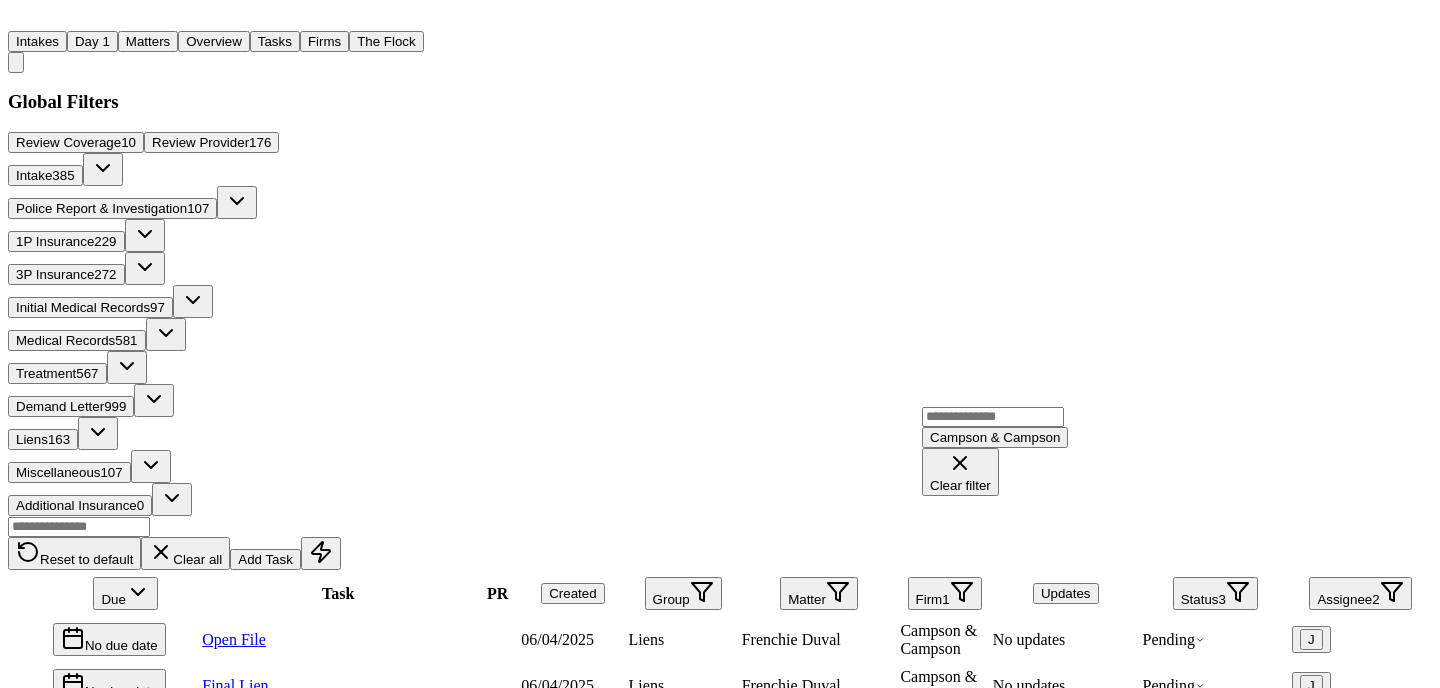 click on "Clear filter" at bounding box center (960, 472) 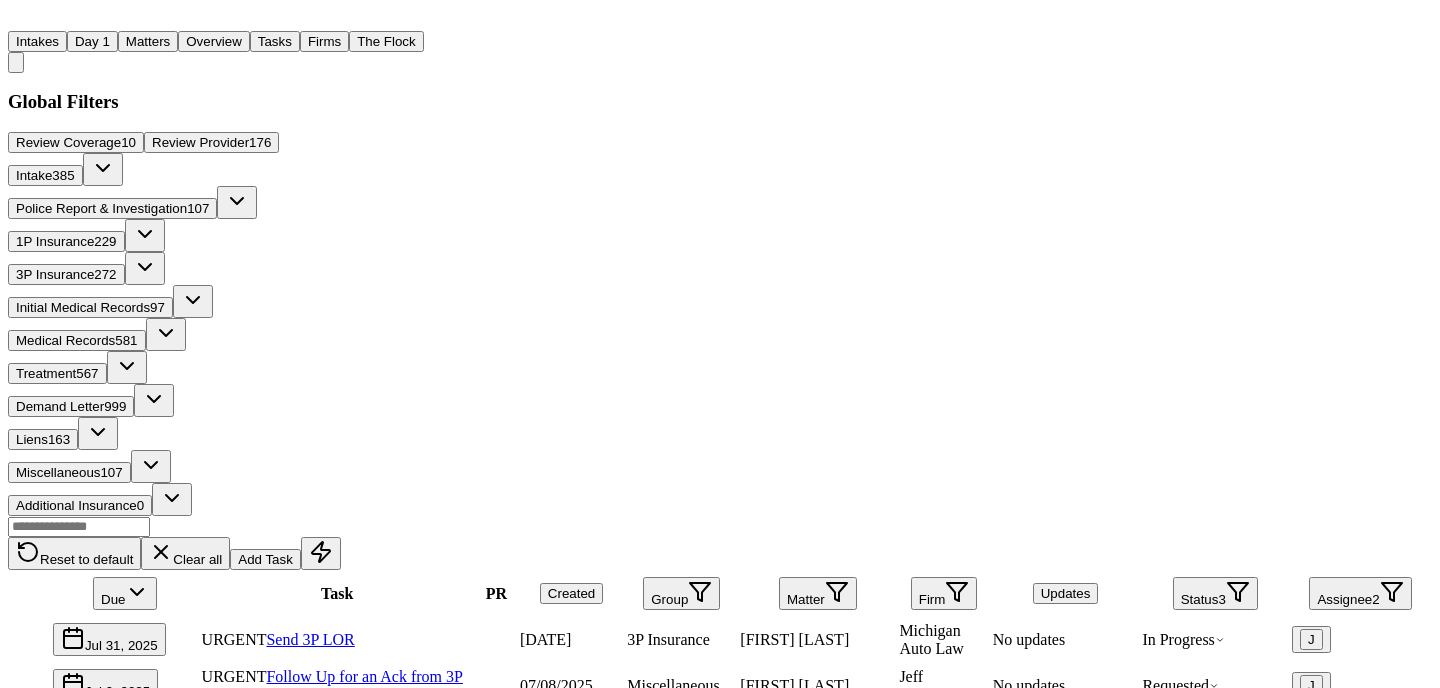 click on "Firm" at bounding box center (944, 593) 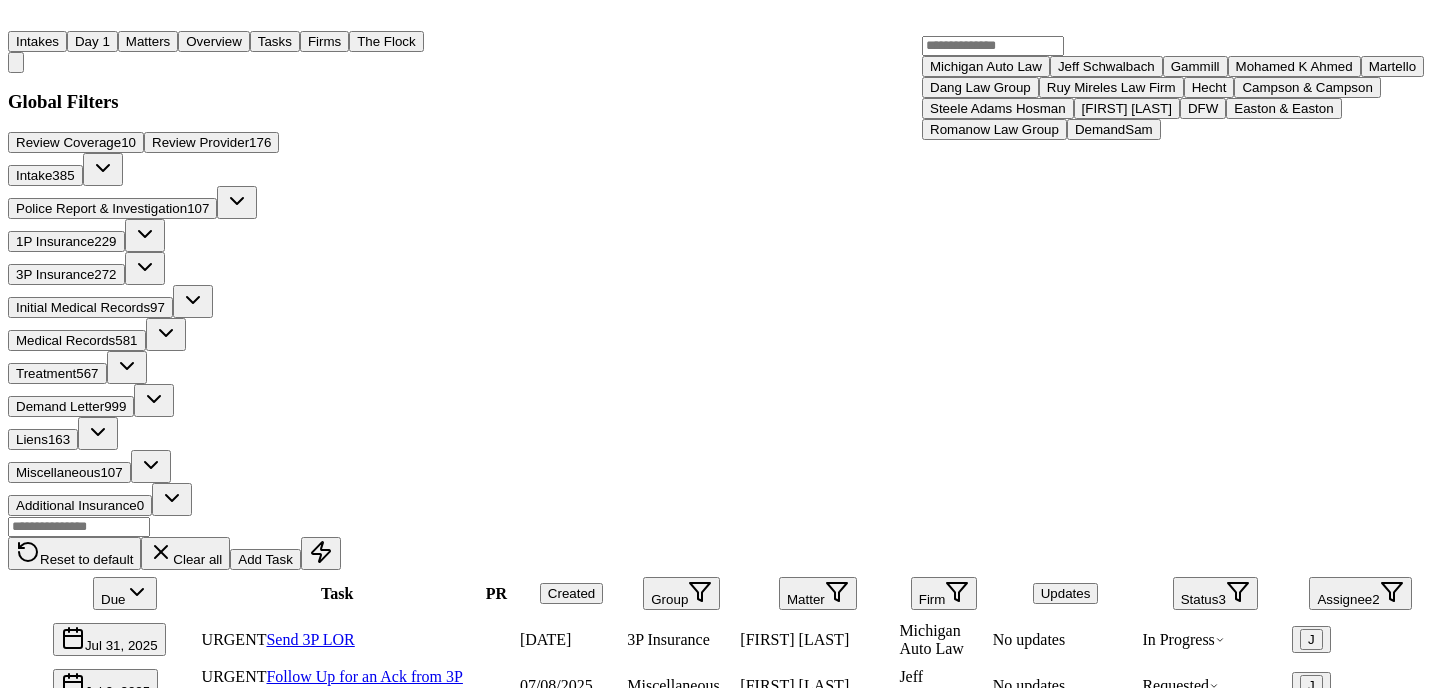 scroll, scrollTop: 231, scrollLeft: 0, axis: vertical 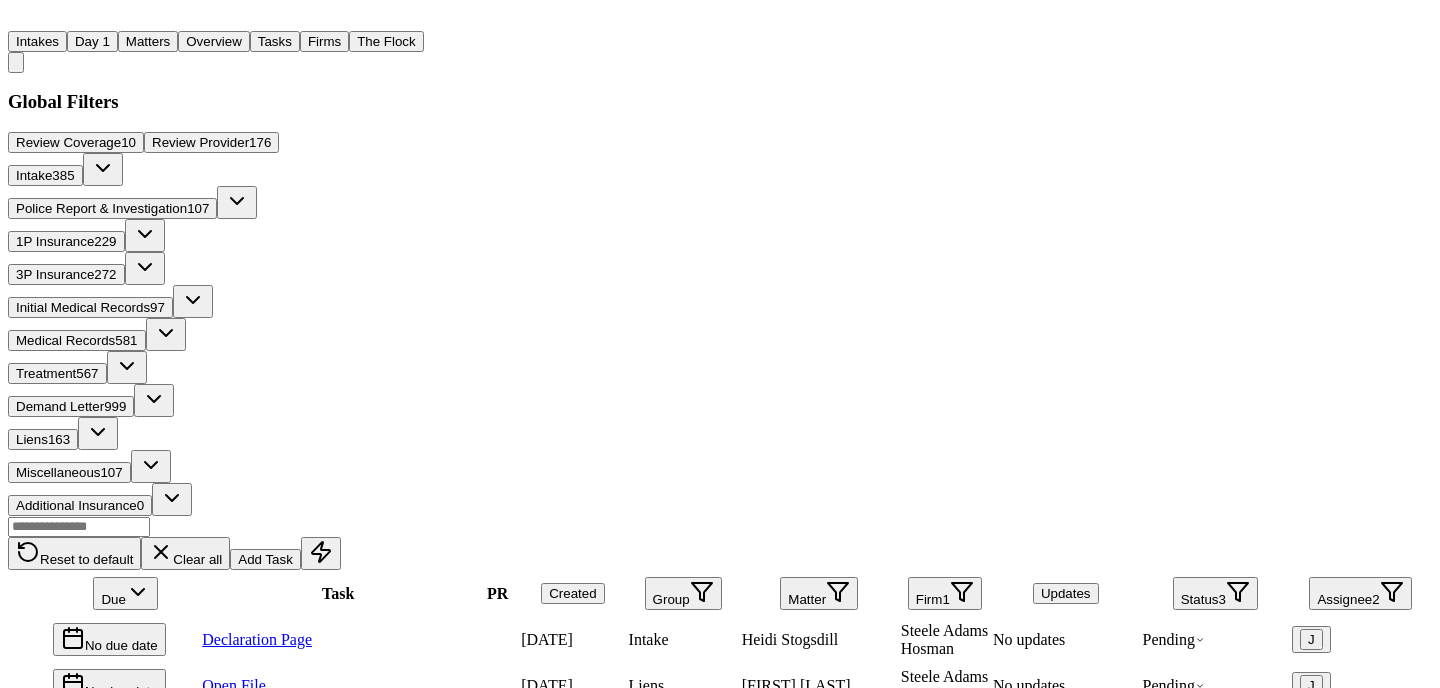 click on "Firm 1" at bounding box center [945, 593] 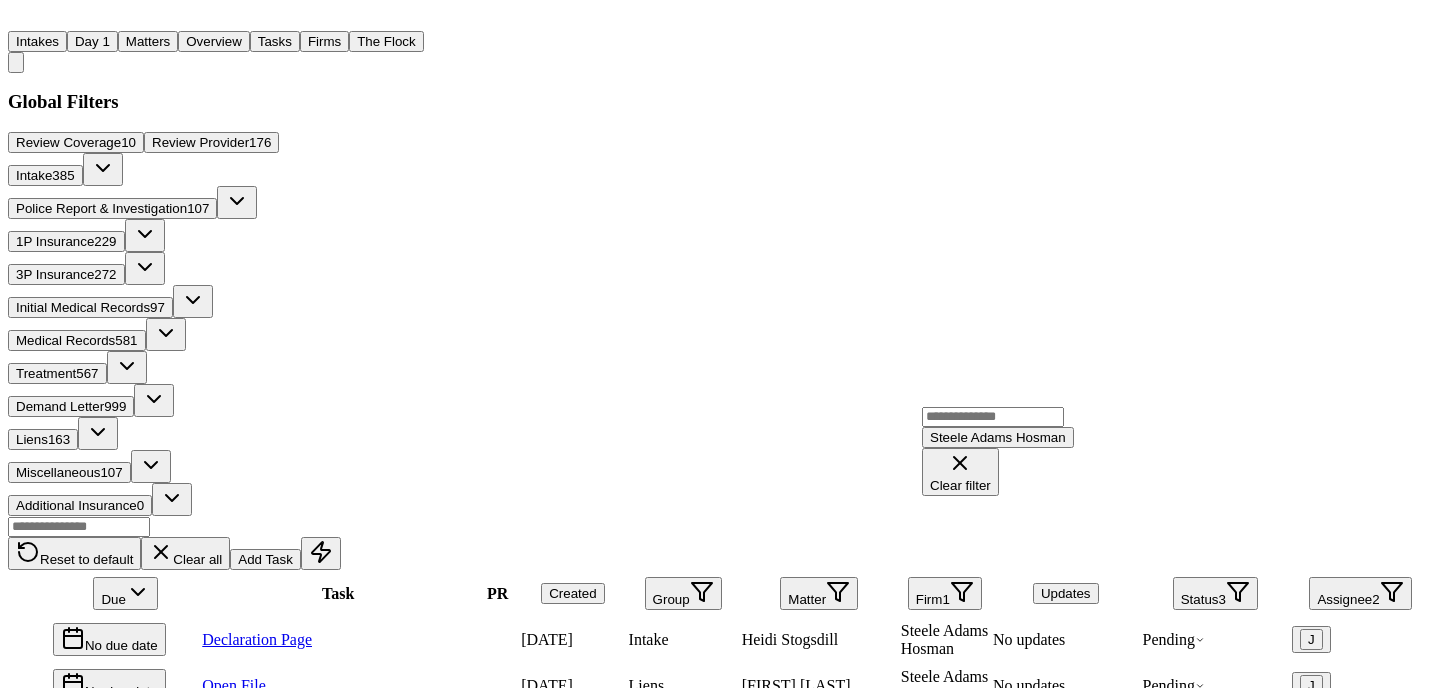click on "Clear filter" at bounding box center (960, 472) 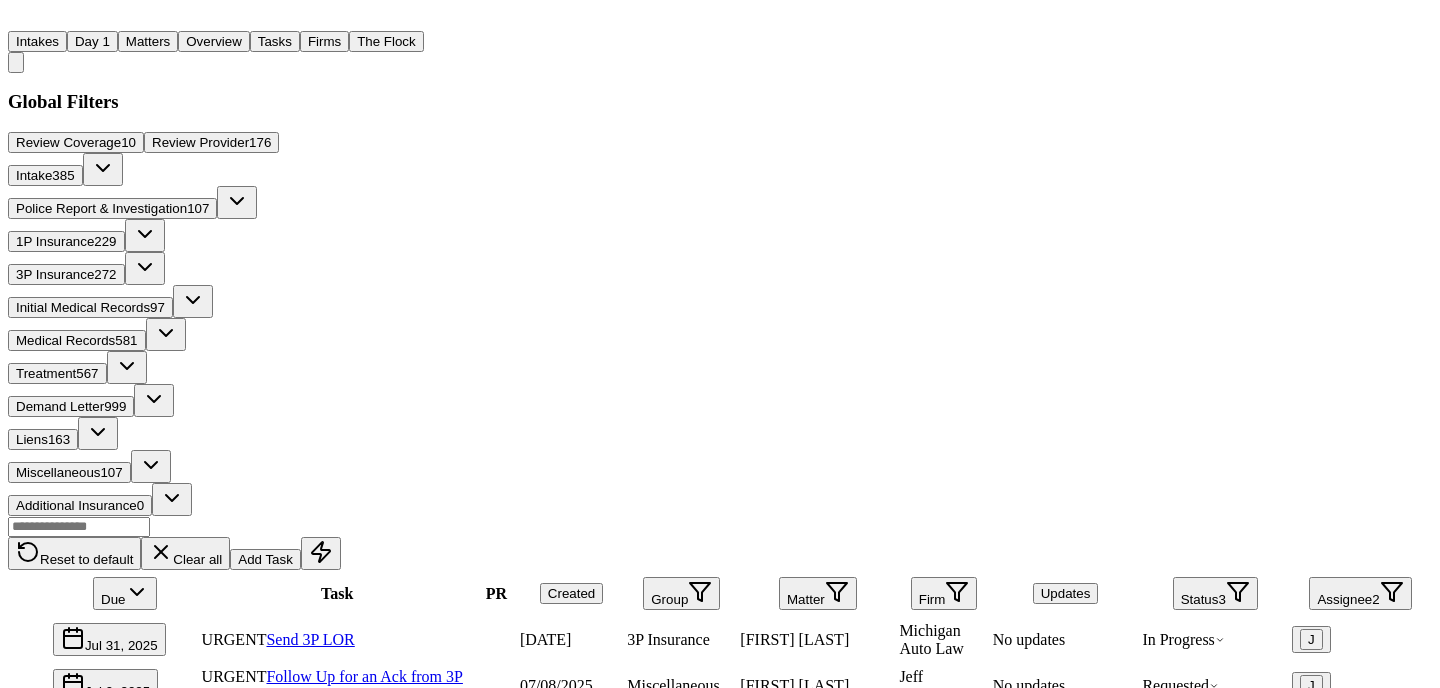click on "Firm" at bounding box center [944, 593] 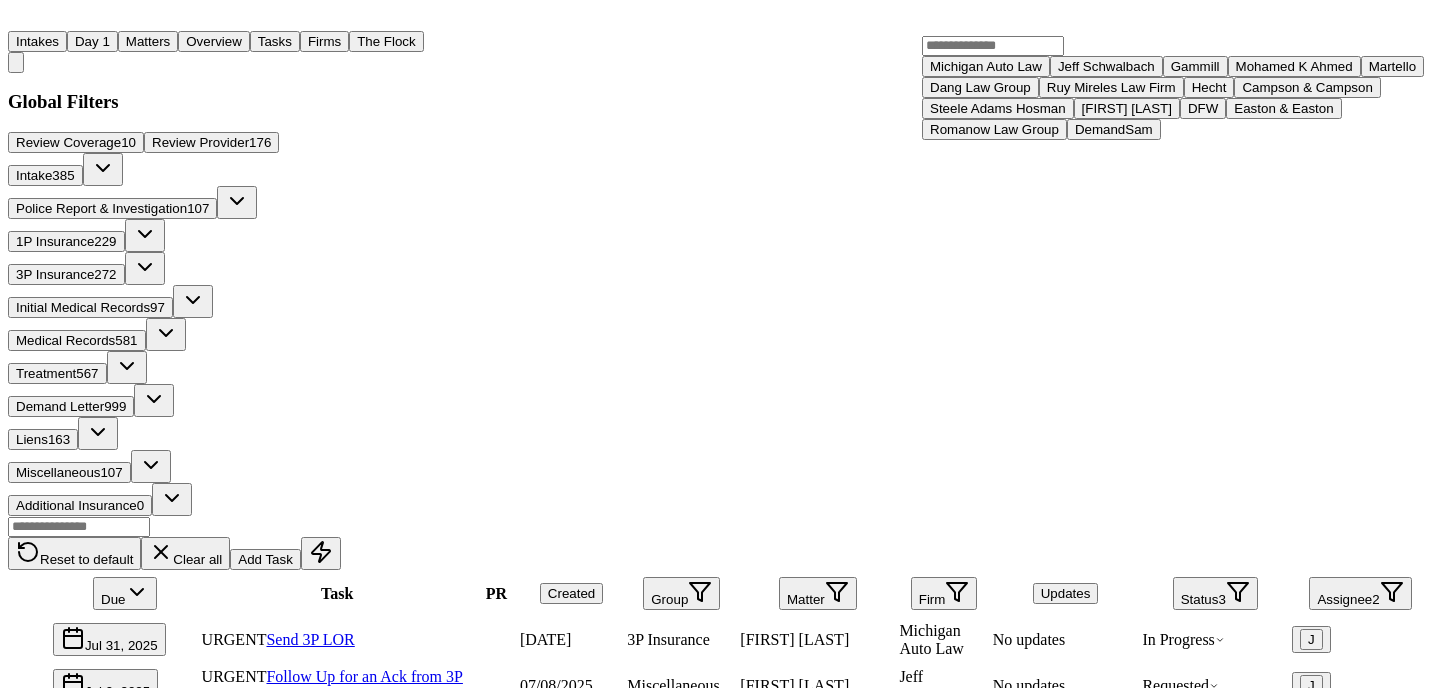 scroll, scrollTop: 290, scrollLeft: 0, axis: vertical 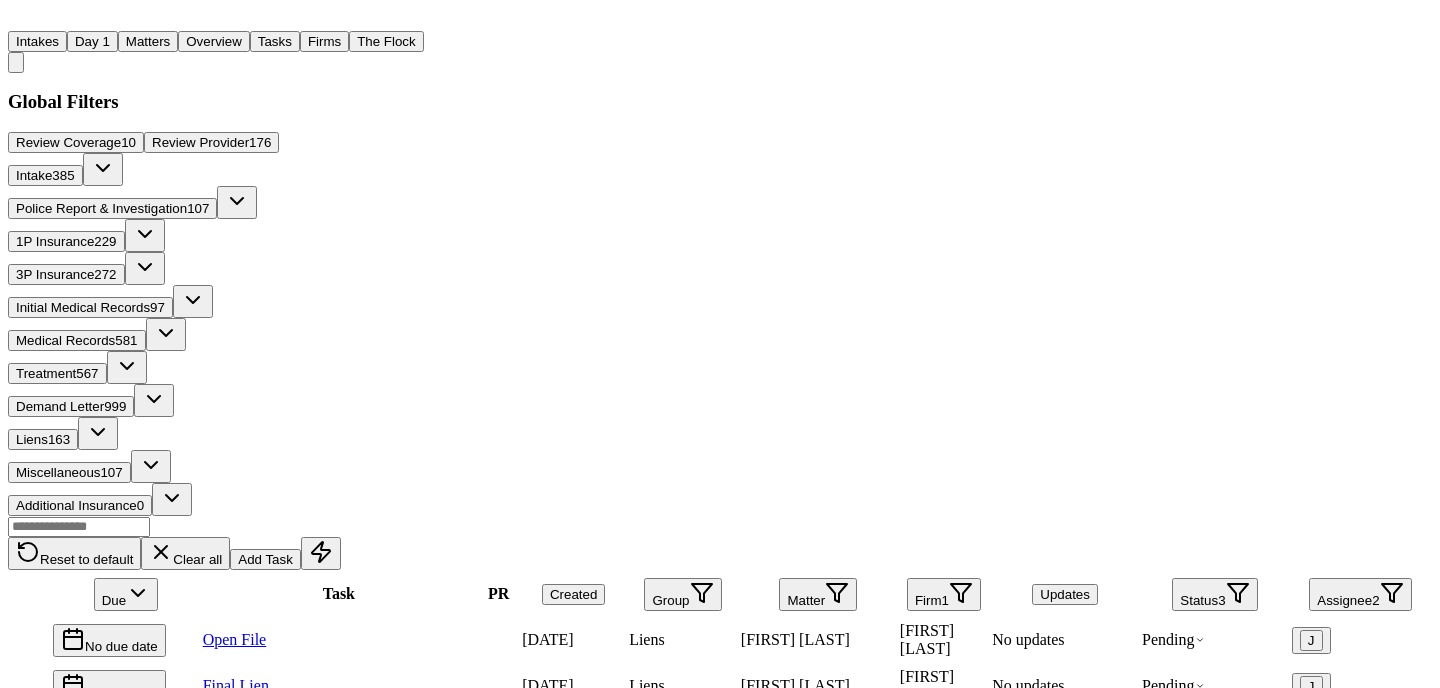 click on "Firm 1" at bounding box center (944, 594) 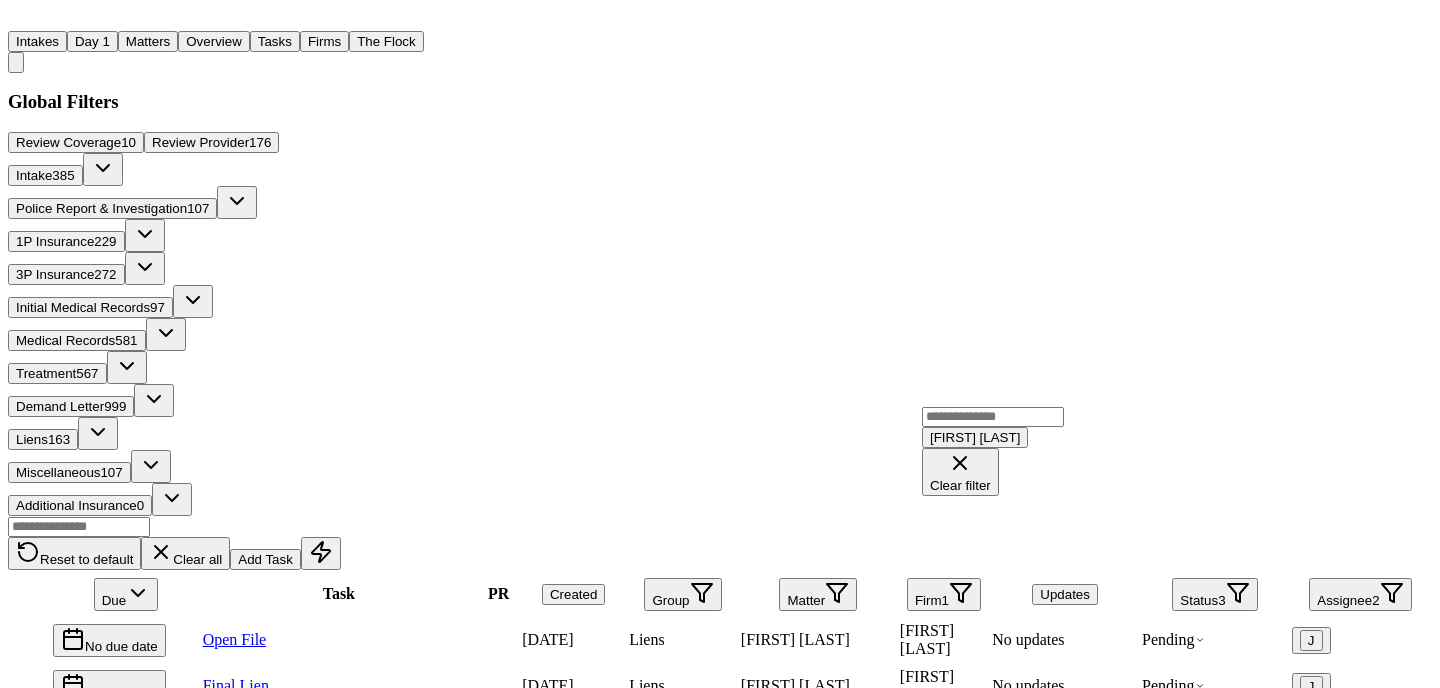 click on "Clear filter" at bounding box center [960, 472] 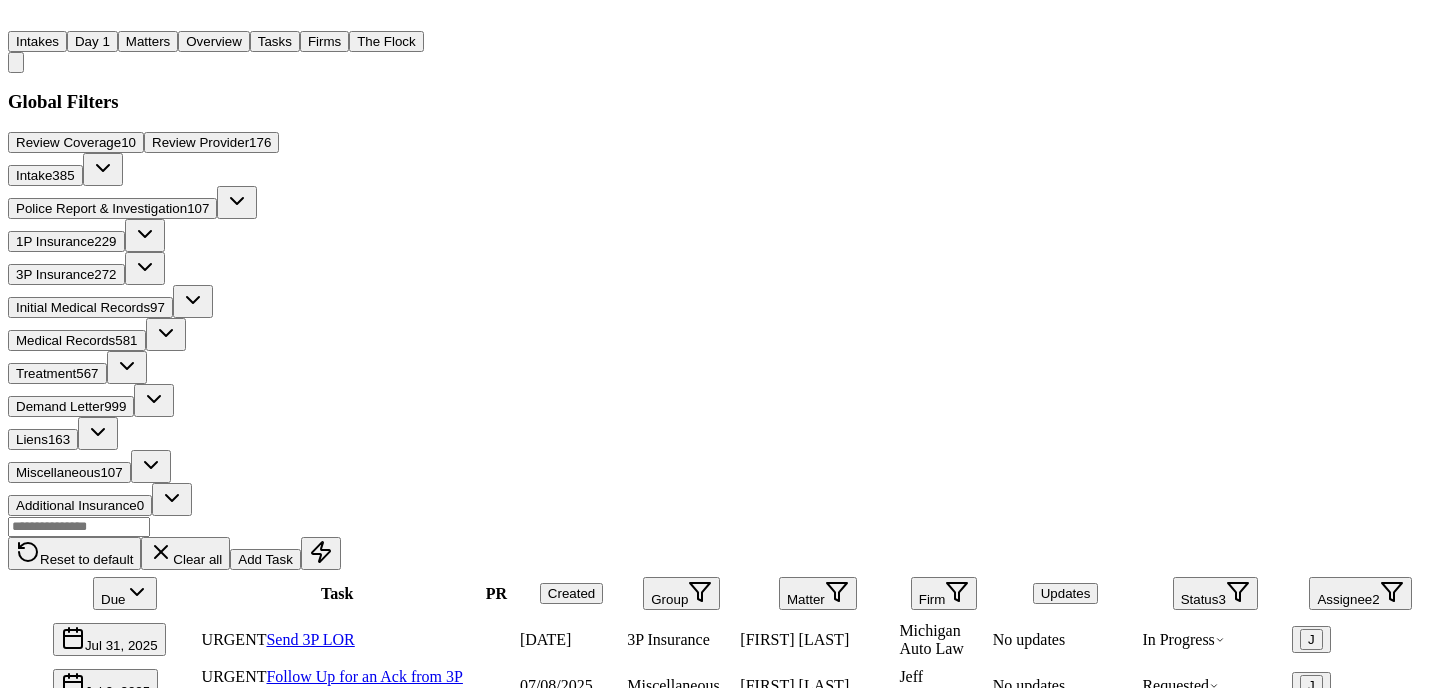 click on "Firm" at bounding box center (944, 593) 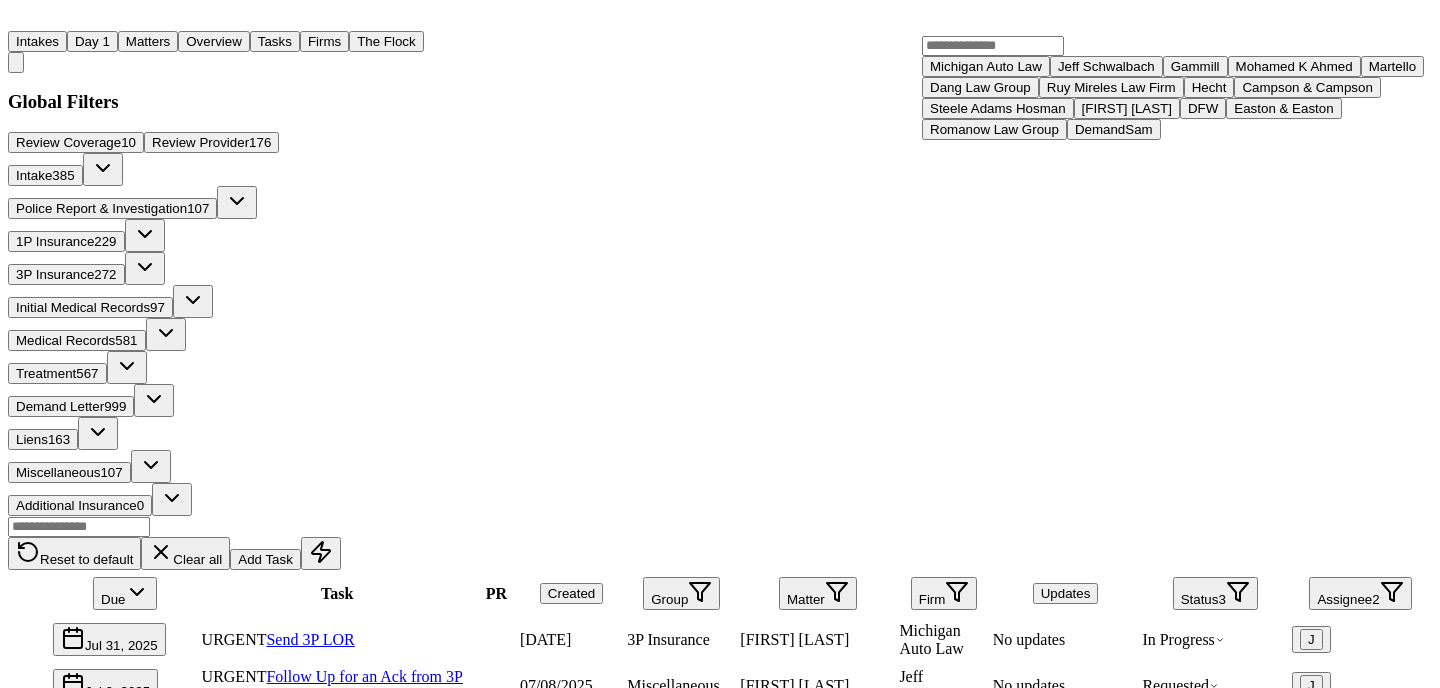 scroll, scrollTop: 290, scrollLeft: 0, axis: vertical 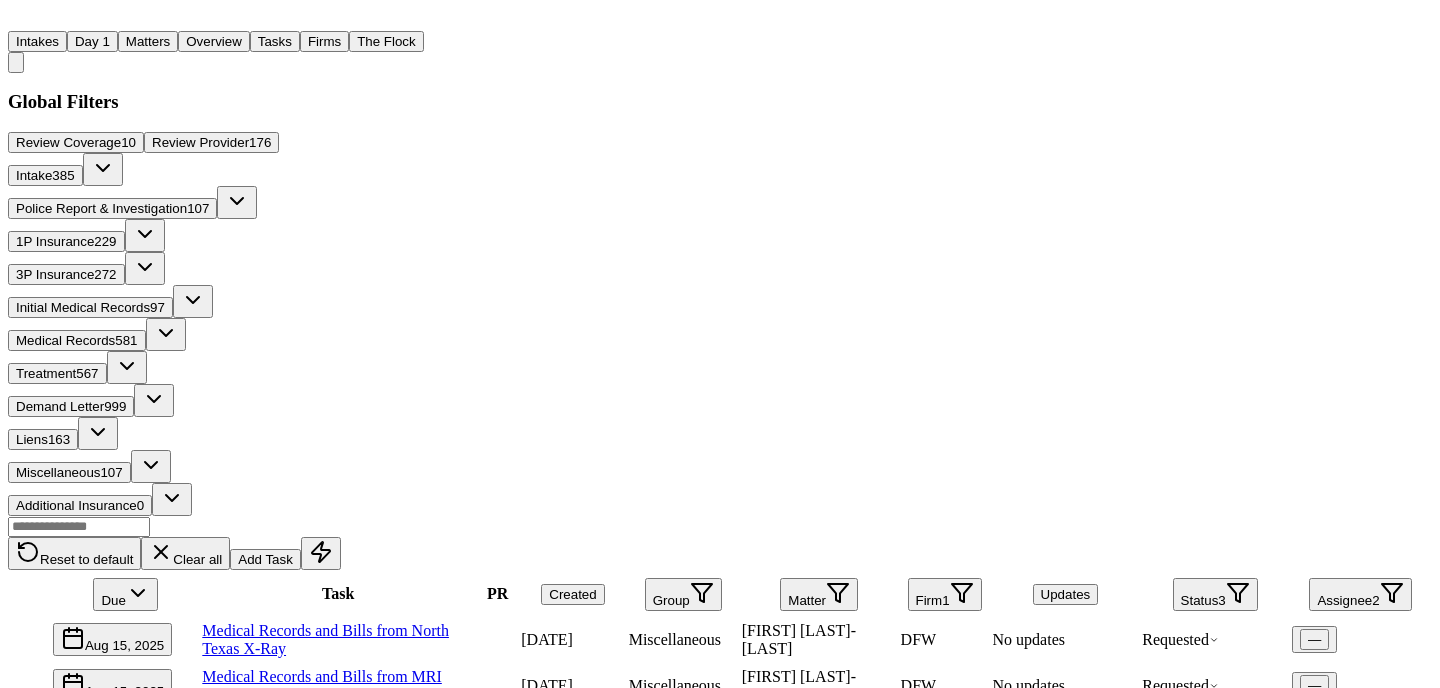 click on "Firm 1" at bounding box center (945, 594) 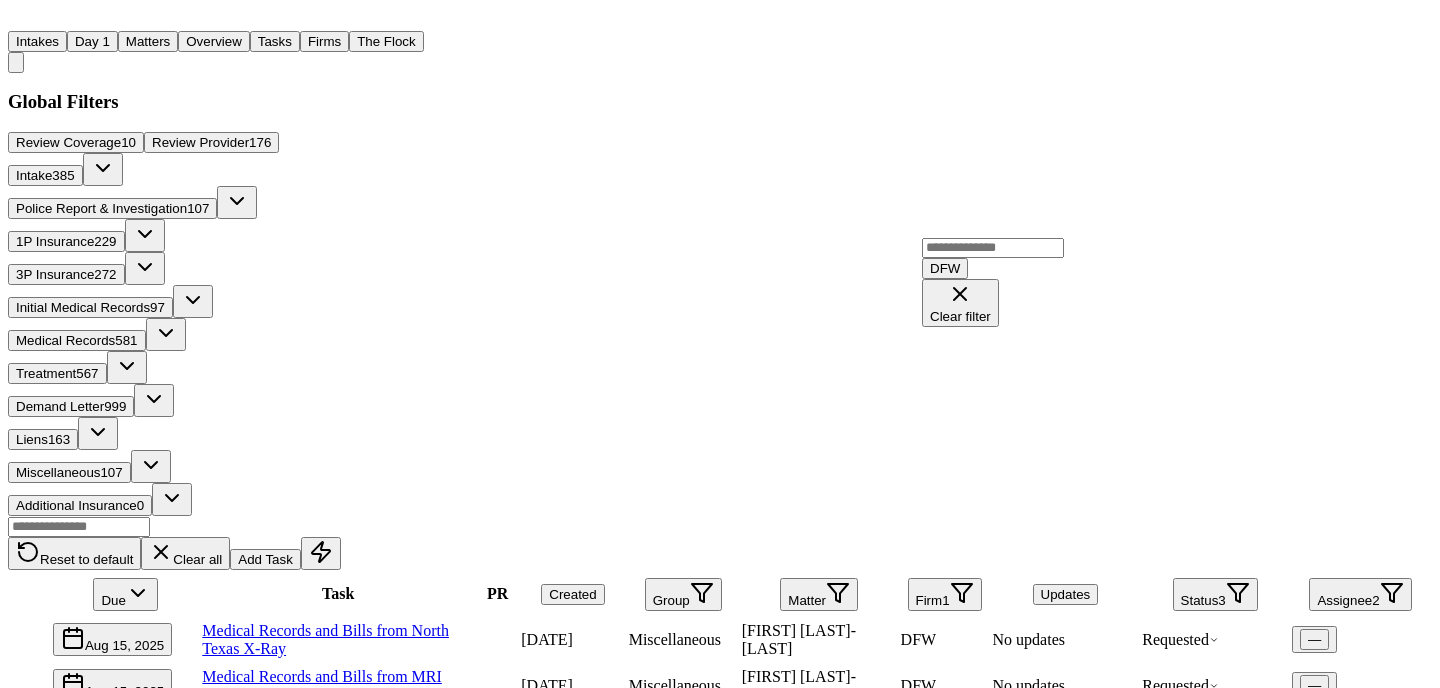 click on "Clear filter" at bounding box center (960, 303) 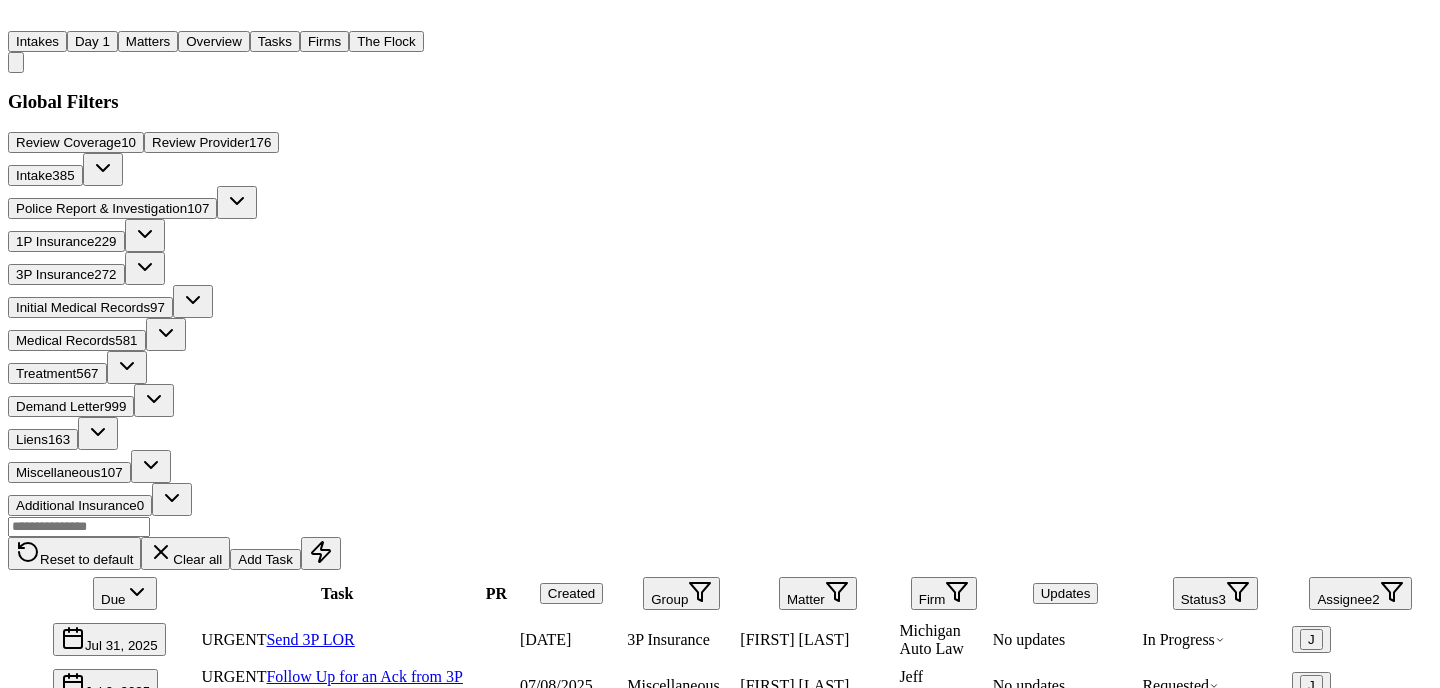 click on "Firm" at bounding box center (944, 593) 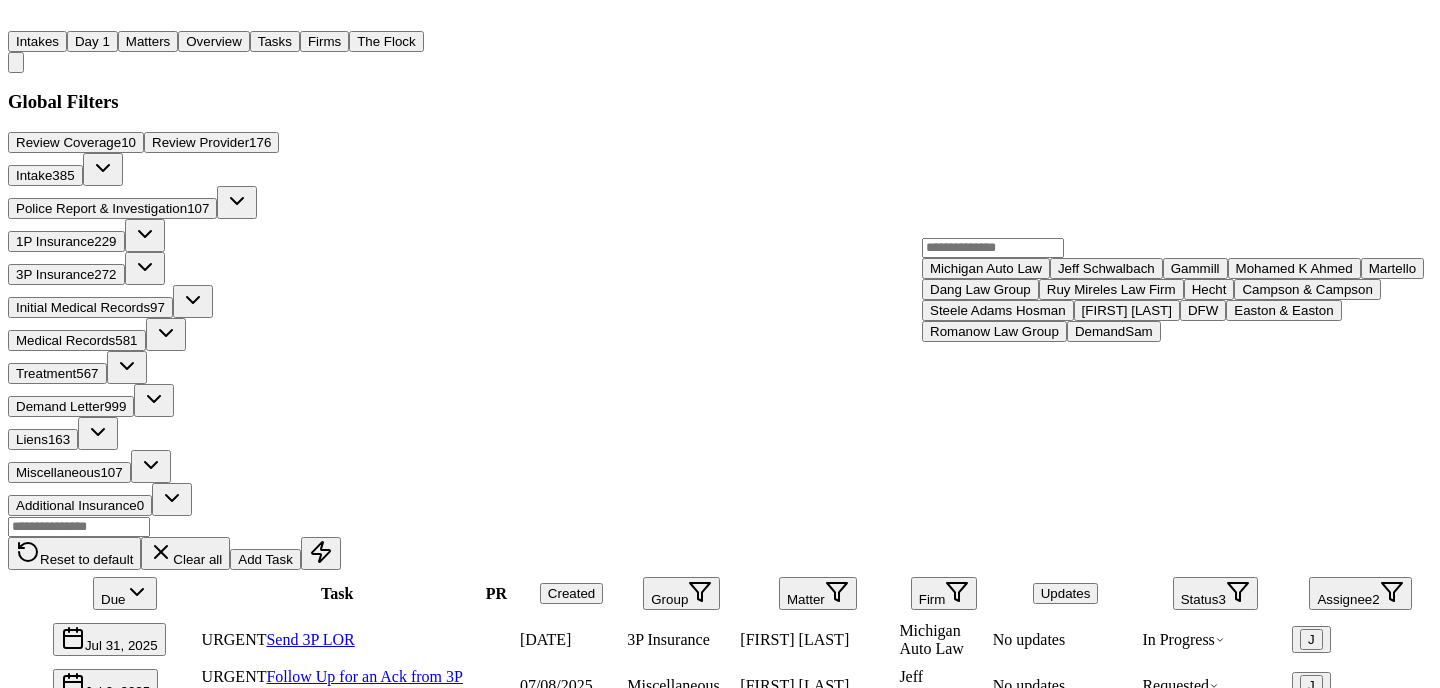scroll, scrollTop: 290, scrollLeft: 0, axis: vertical 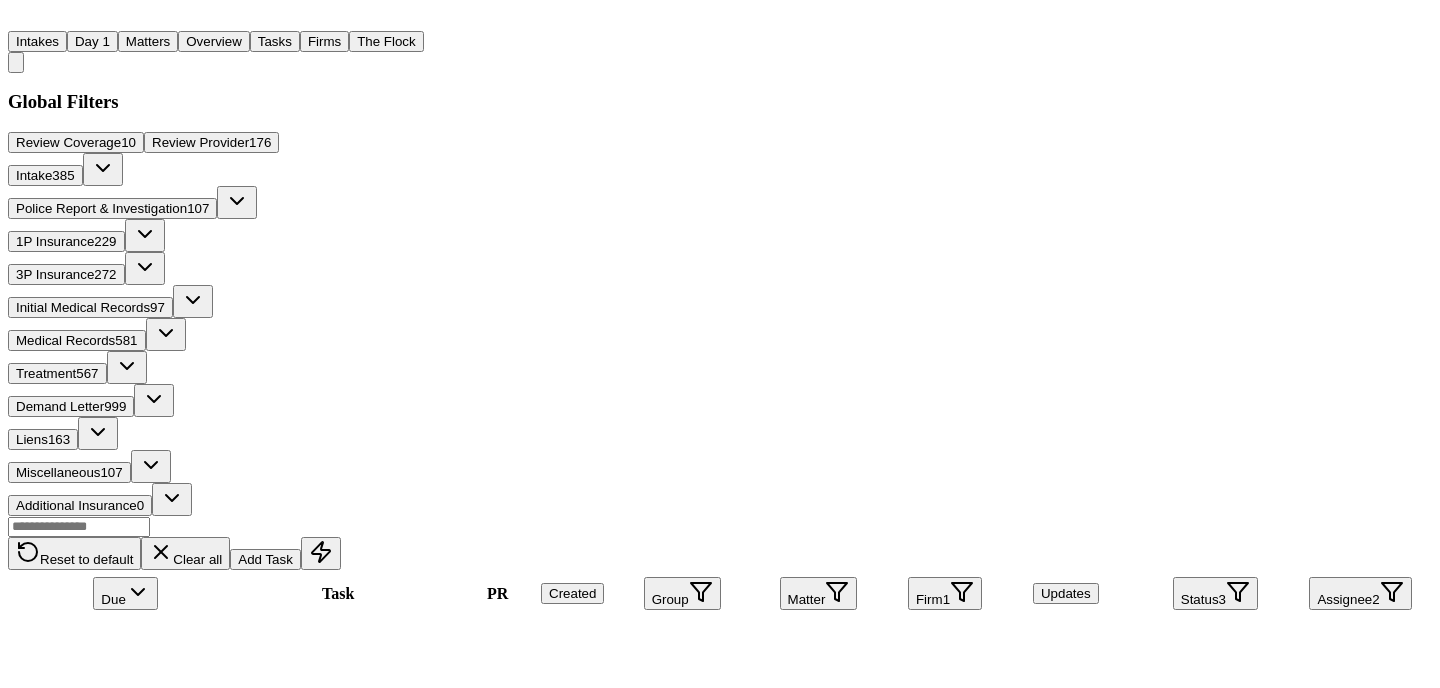 click on "Firm 1" at bounding box center [945, 593] 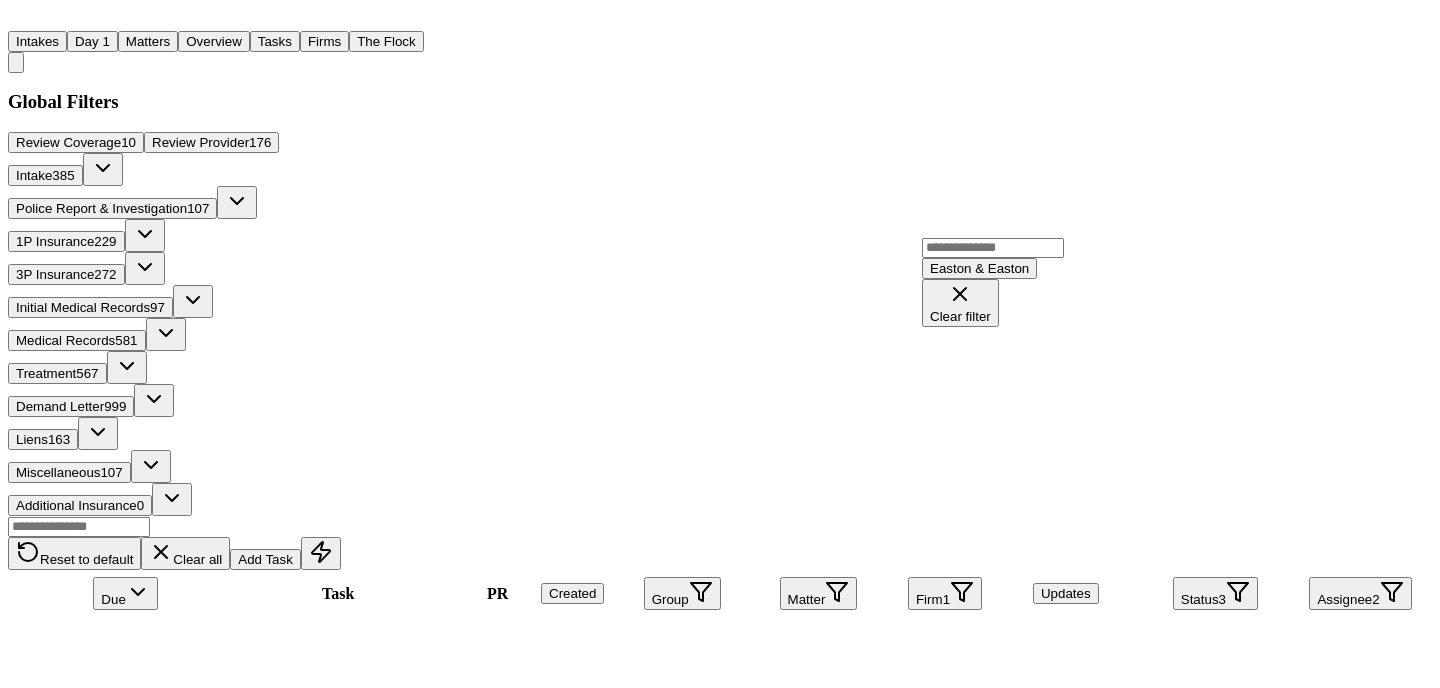 click 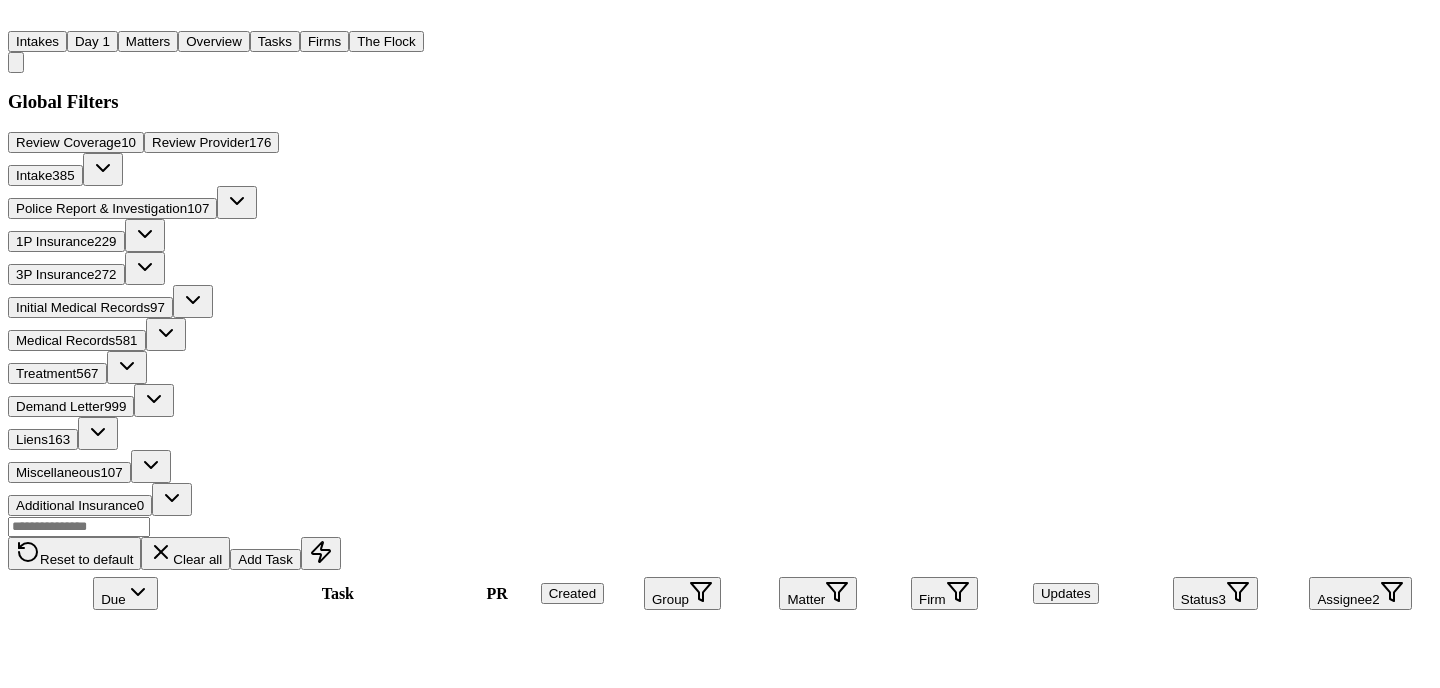 click on "Firm" at bounding box center (944, 593) 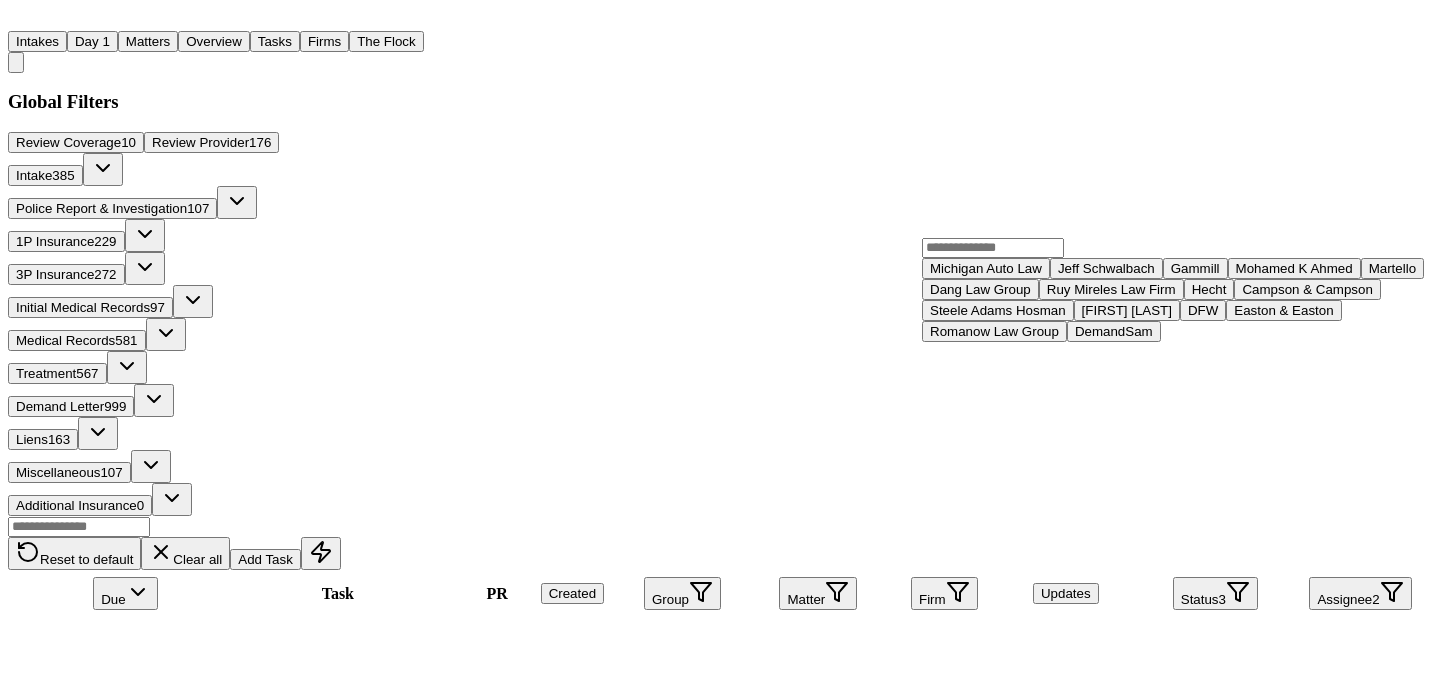 scroll, scrollTop: 290, scrollLeft: 0, axis: vertical 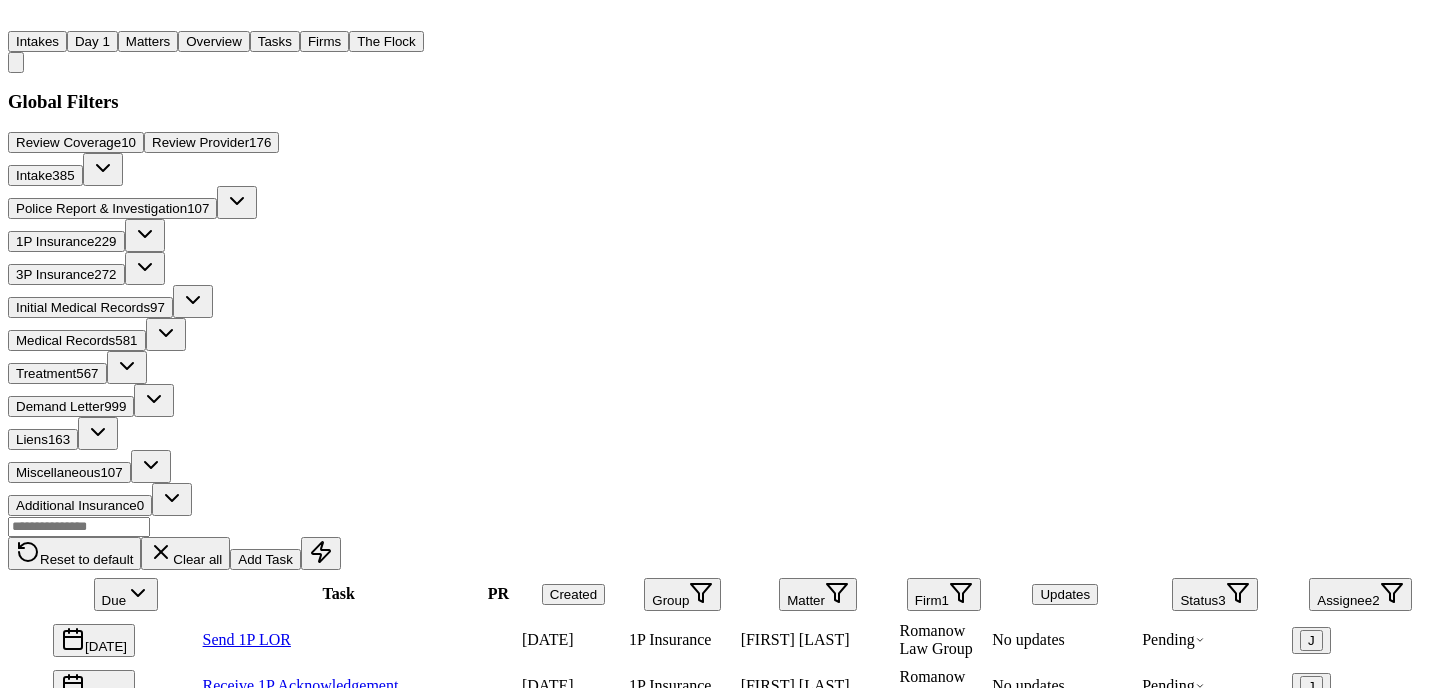 click on "1" at bounding box center [945, 600] 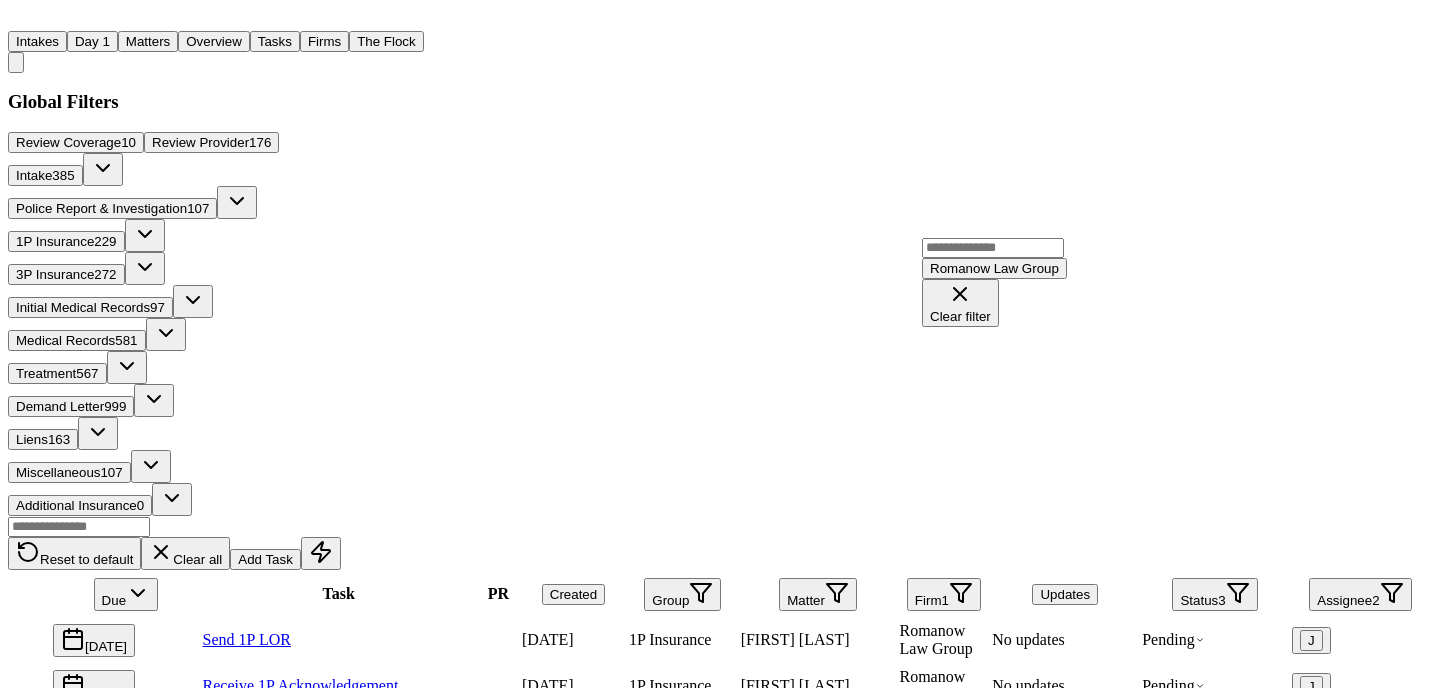 click on "Clear filter" at bounding box center (960, 316) 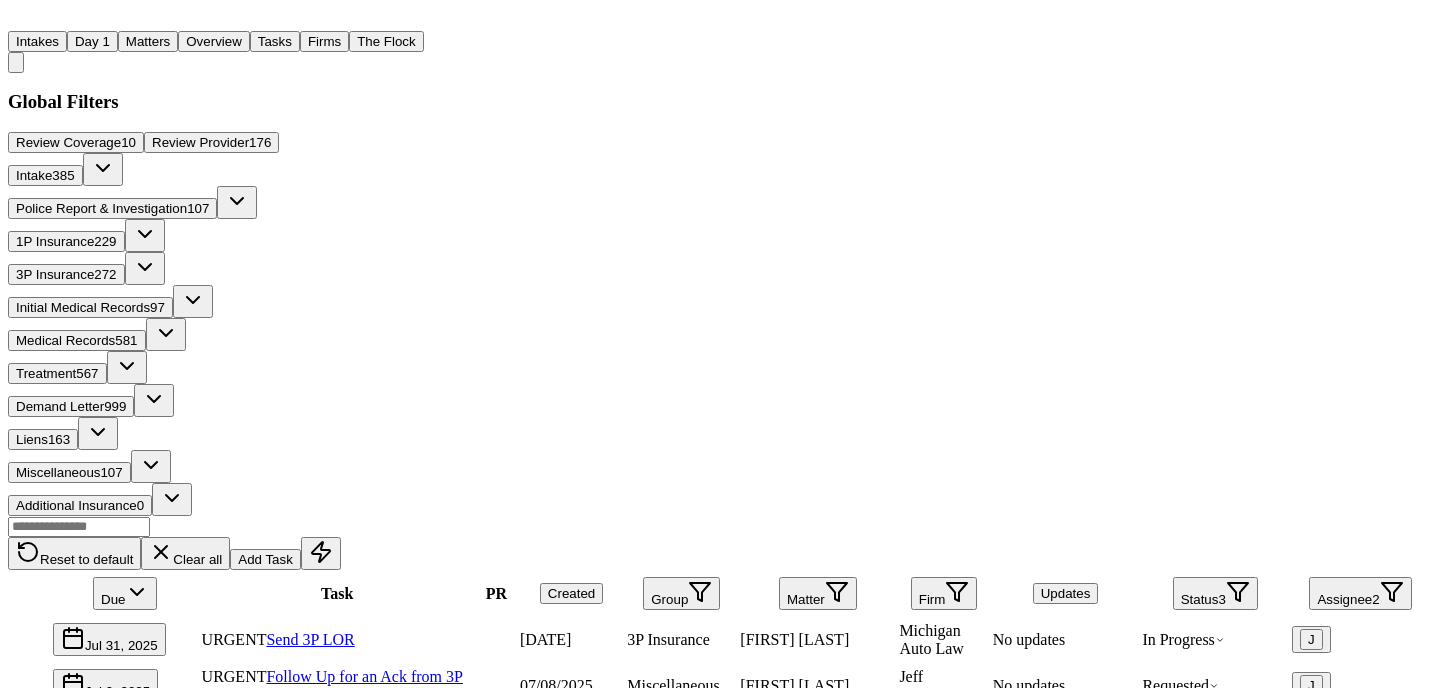 click 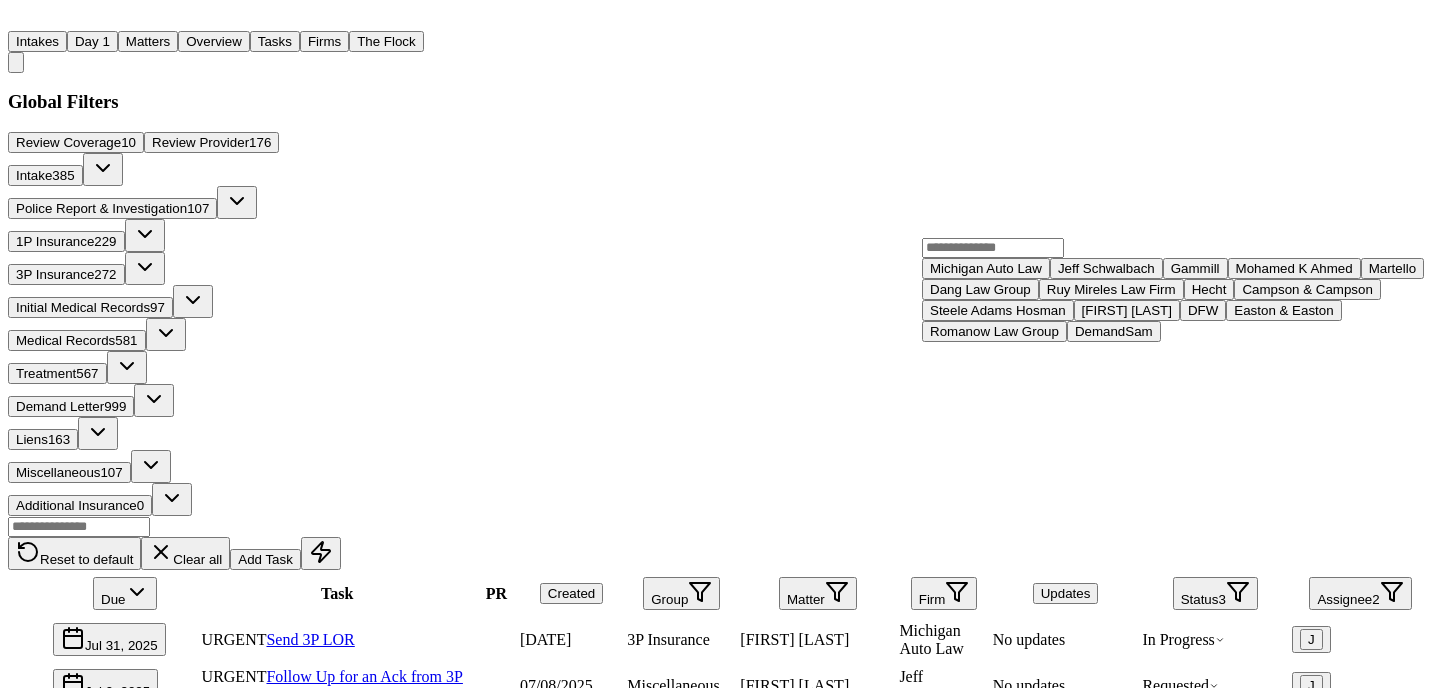 scroll, scrollTop: 290, scrollLeft: 0, axis: vertical 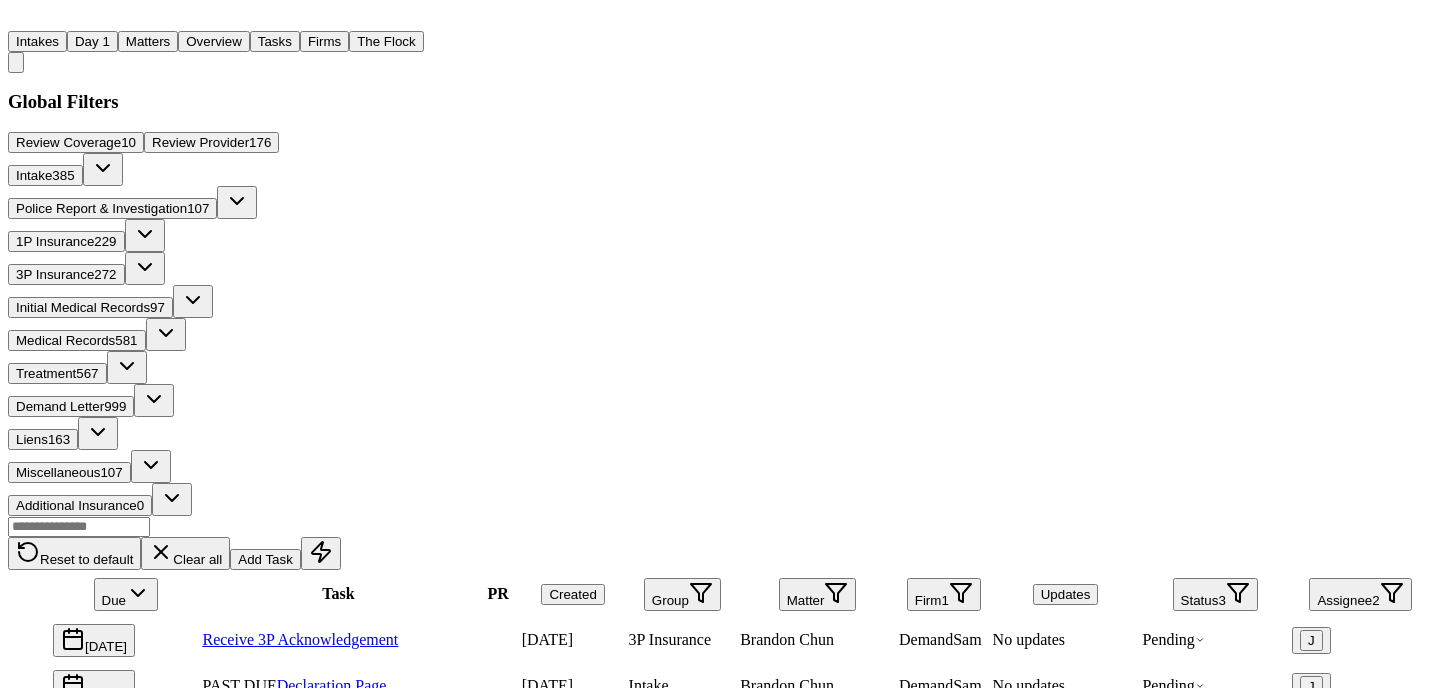 click on "Firm 1" at bounding box center (944, 594) 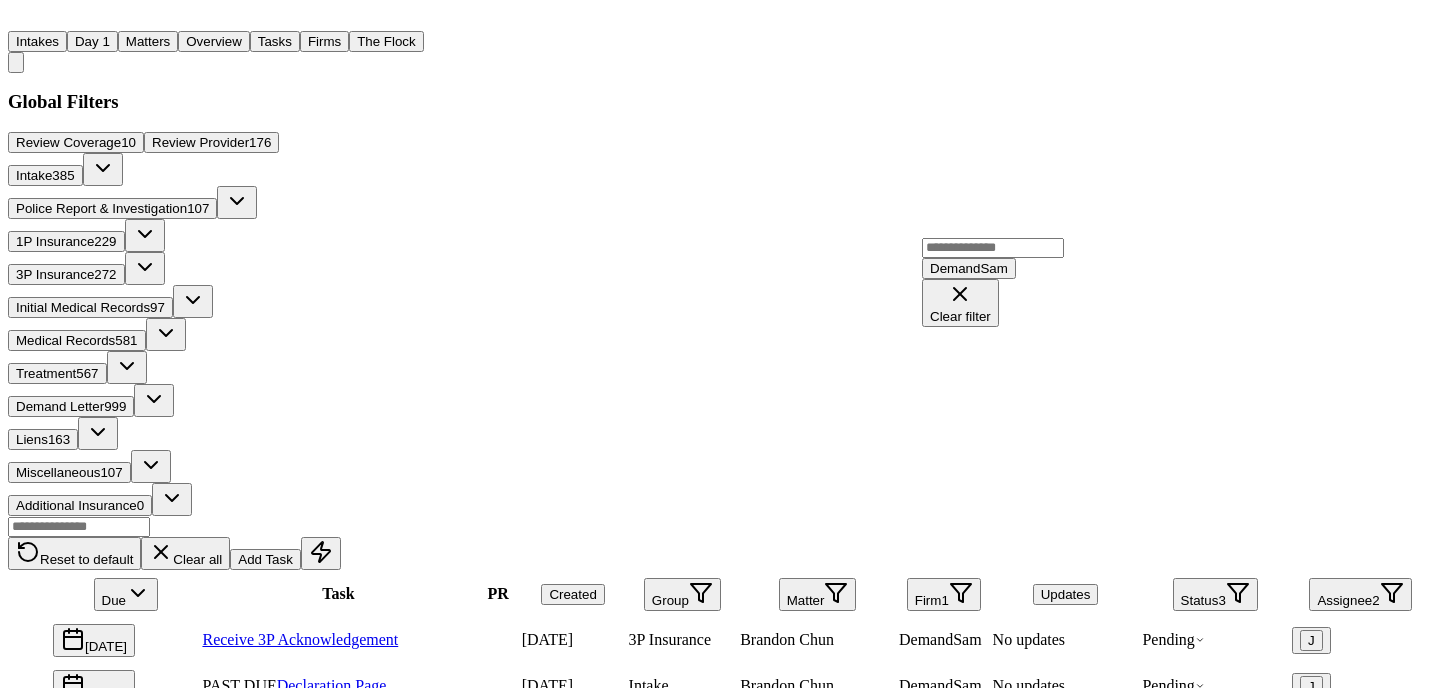 click on "Clear filter" at bounding box center [960, 316] 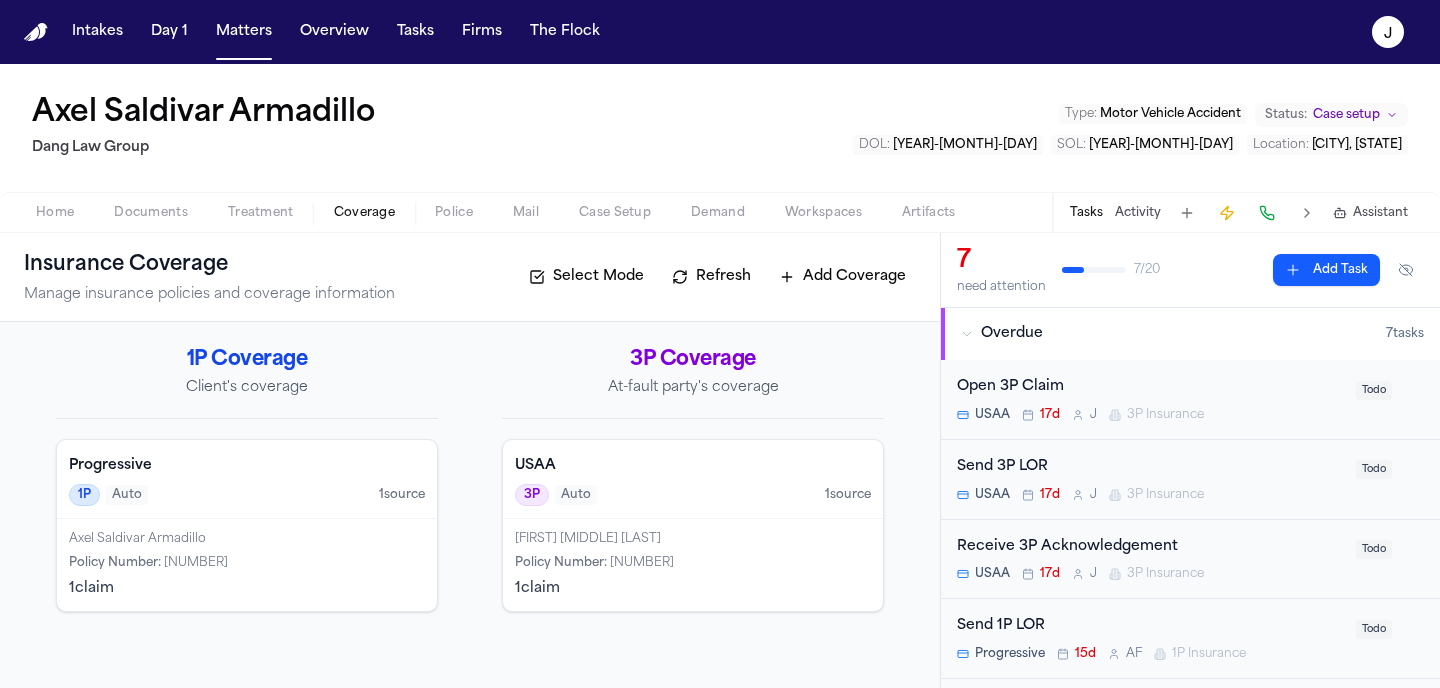 scroll, scrollTop: 0, scrollLeft: 0, axis: both 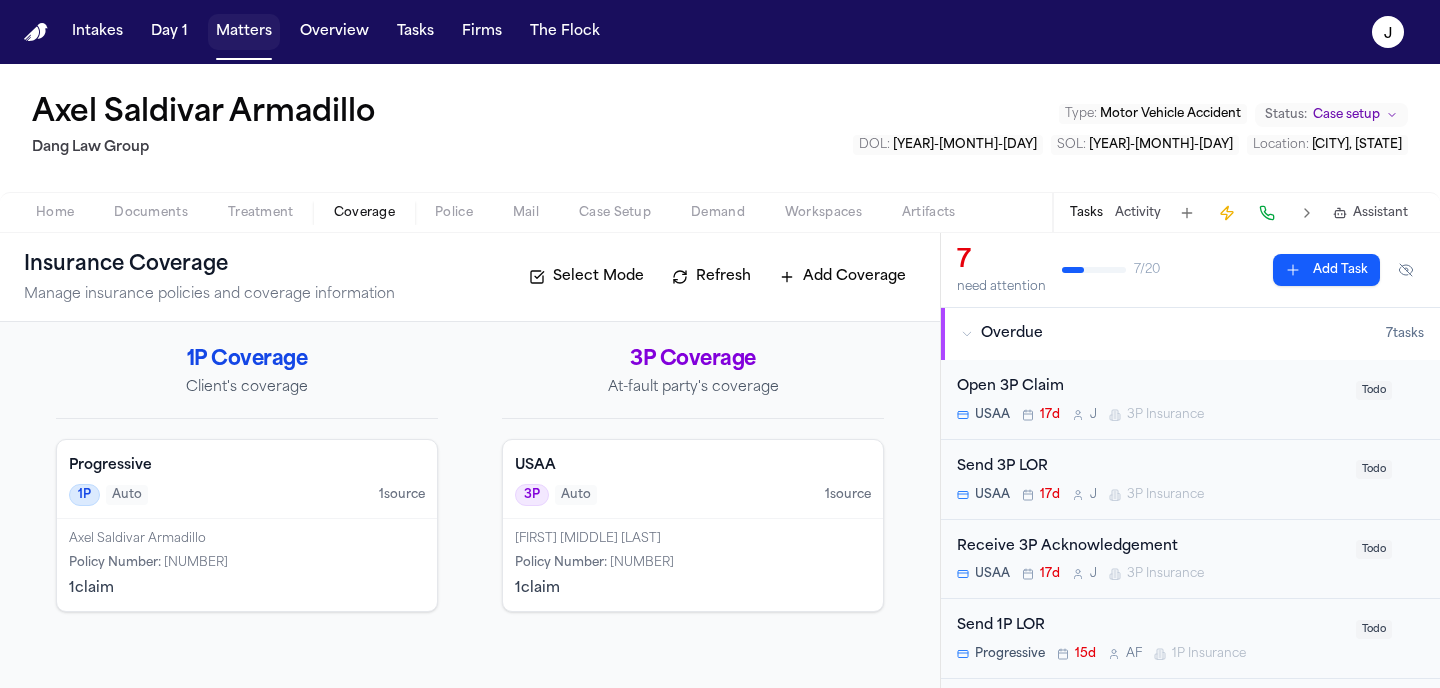click on "Matters" at bounding box center (244, 32) 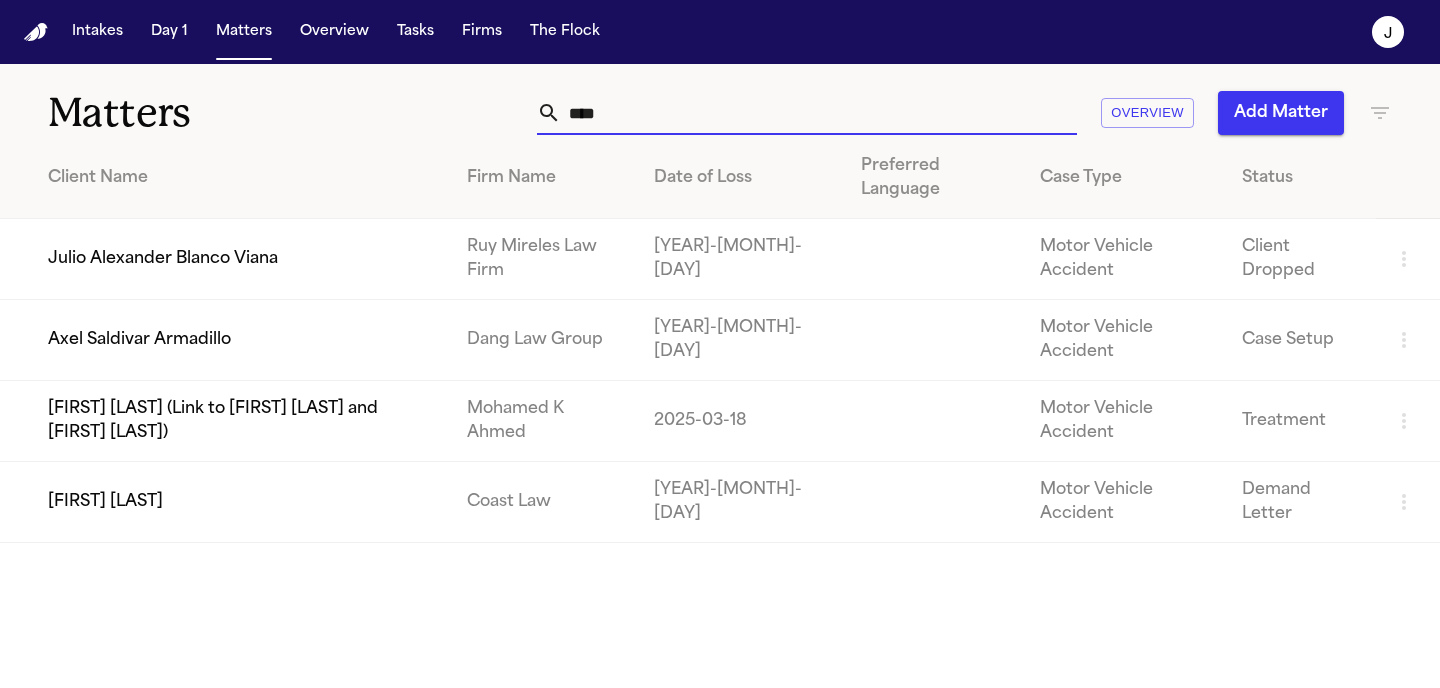 click on "****" at bounding box center [819, 113] 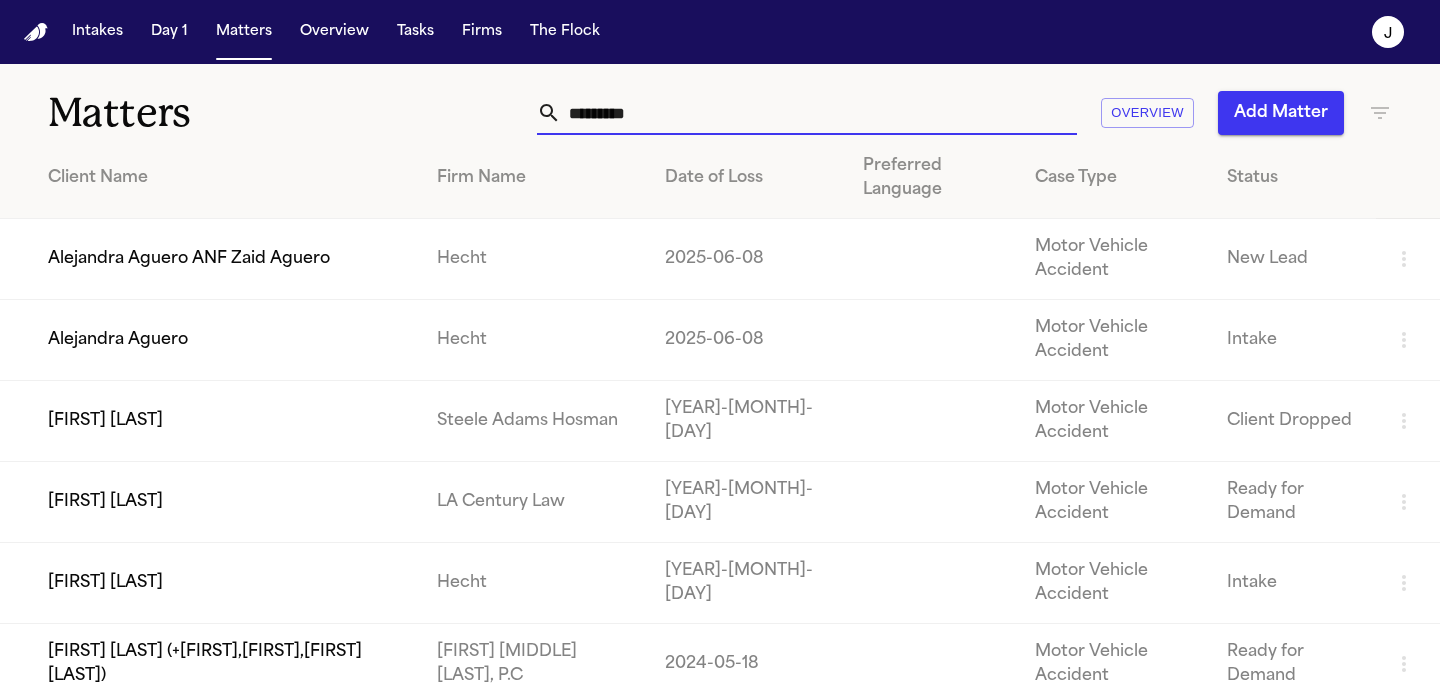 type on "*********" 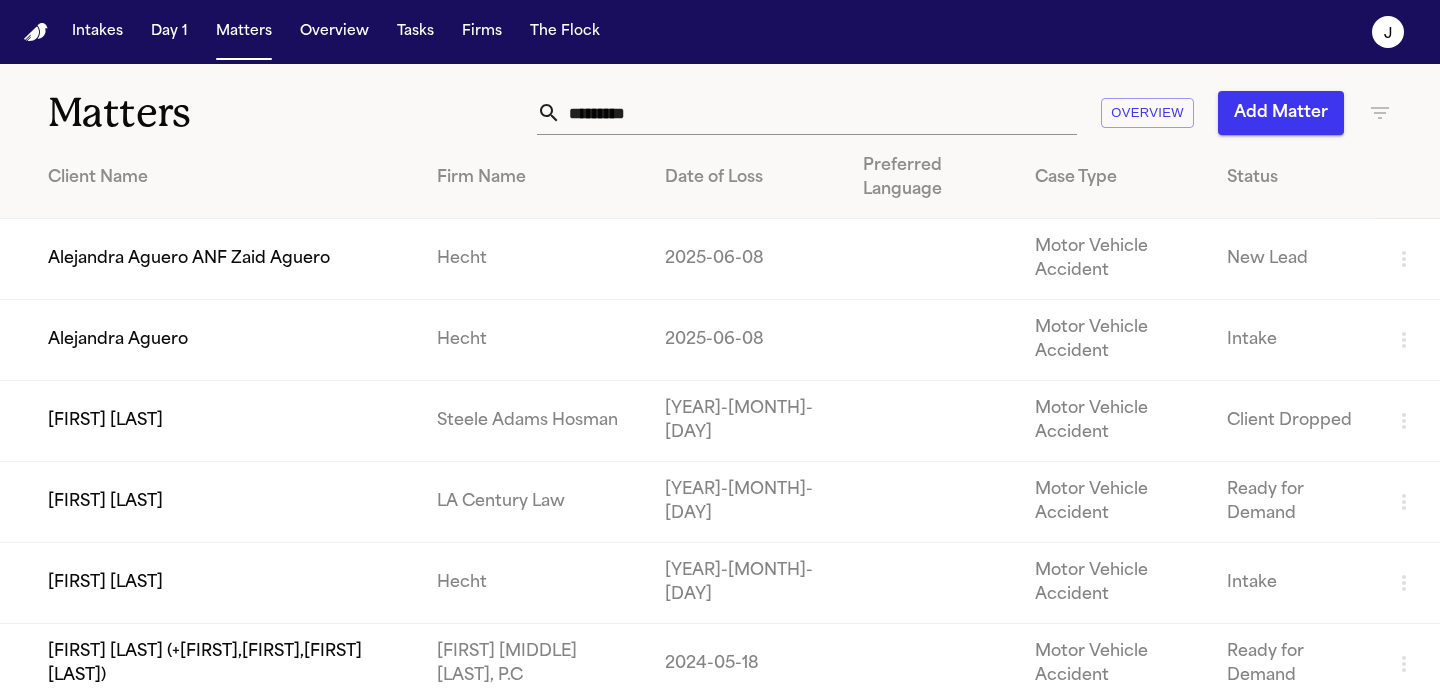 click on "Alejandra Aguero" at bounding box center [210, 340] 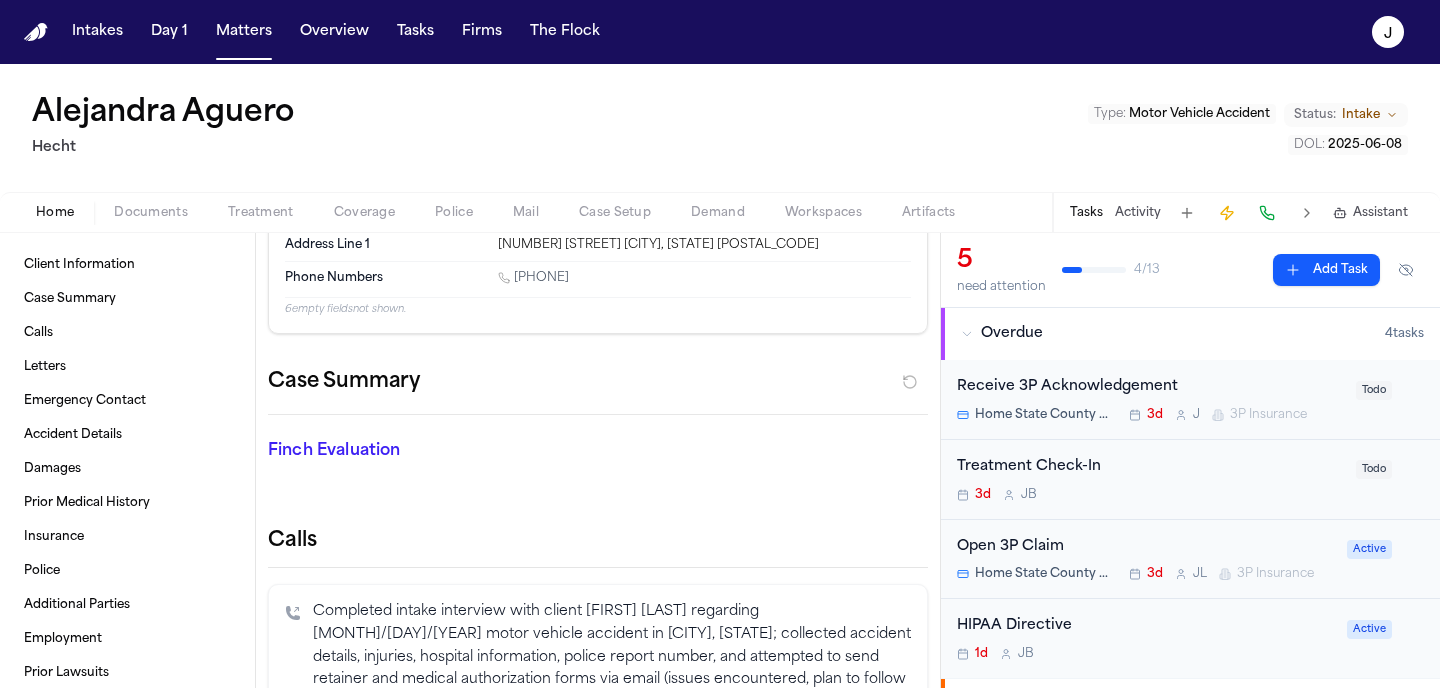 scroll, scrollTop: 330, scrollLeft: 0, axis: vertical 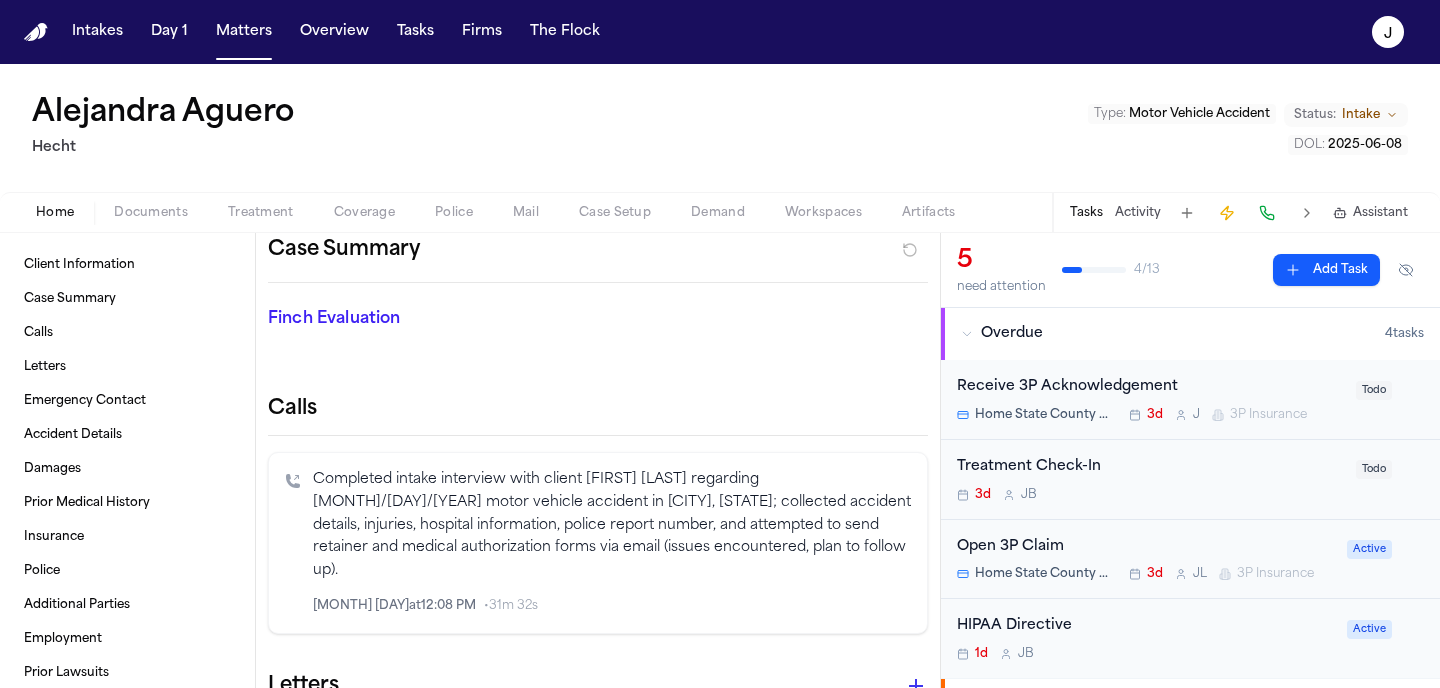 click on "Home Documents Treatment Coverage Police Mail Case Setup Demand Workspaces Artifacts Tasks Activity Assistant" at bounding box center [720, 212] 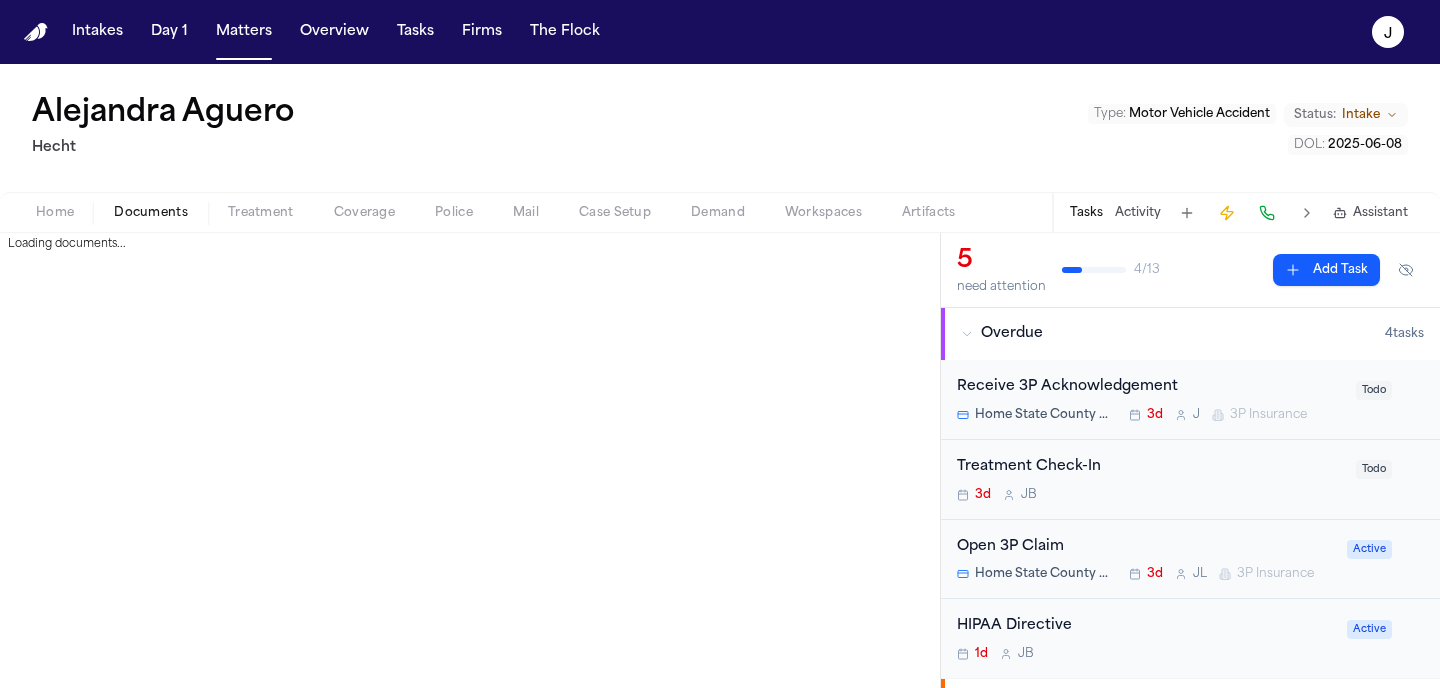 scroll, scrollTop: 0, scrollLeft: 0, axis: both 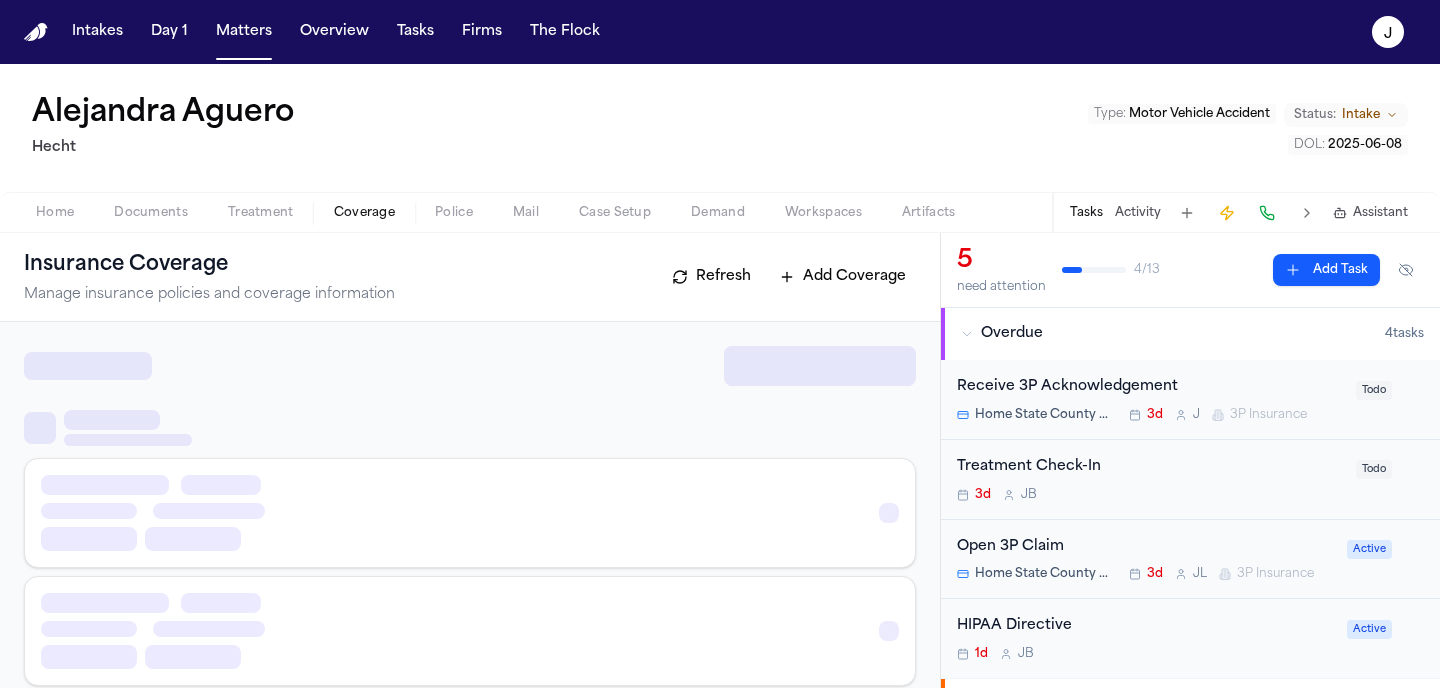 click on "Coverage" at bounding box center (364, 213) 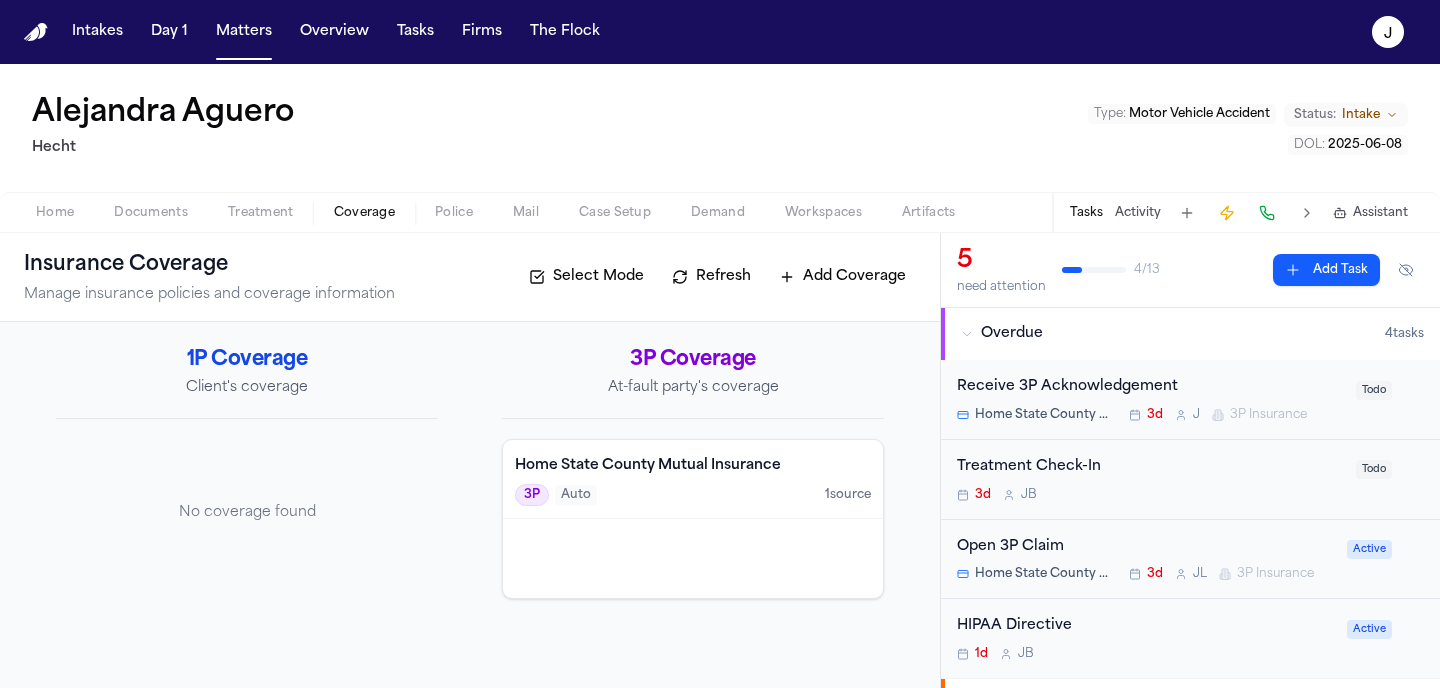 click at bounding box center [693, 558] 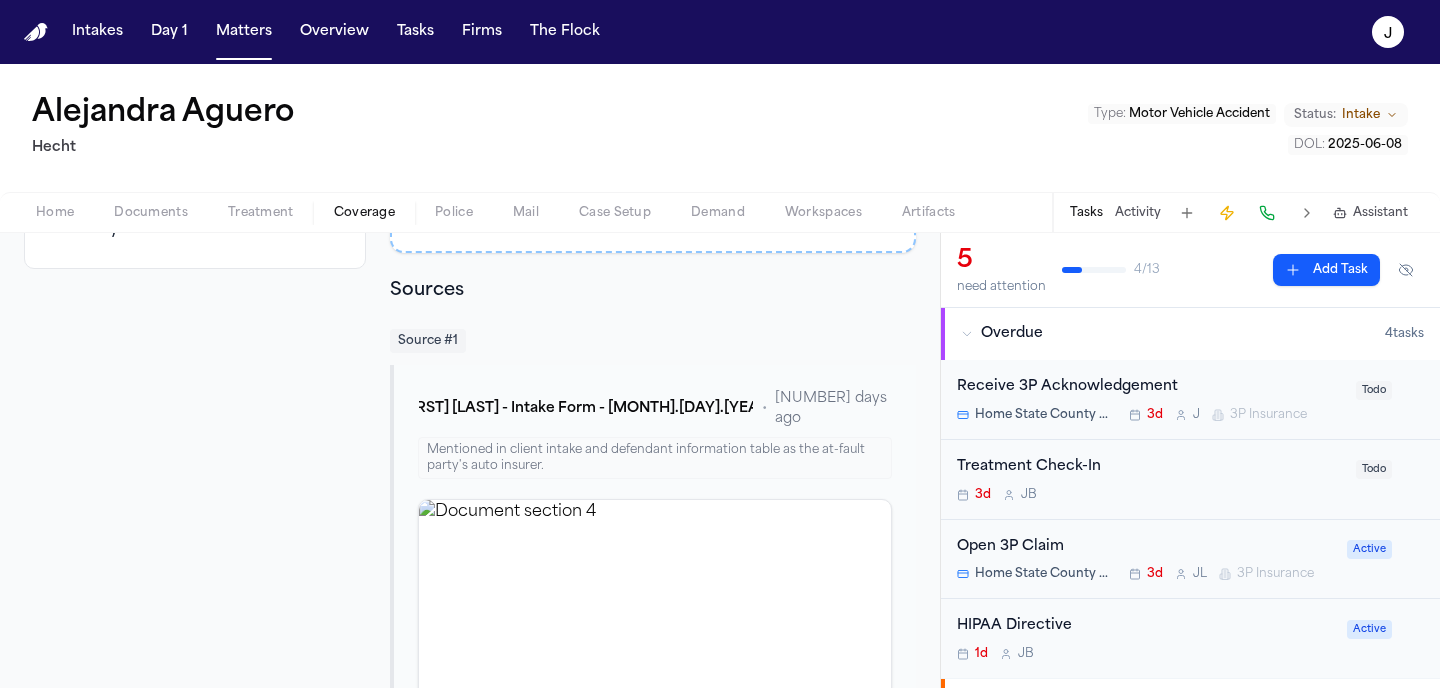 scroll, scrollTop: 0, scrollLeft: 0, axis: both 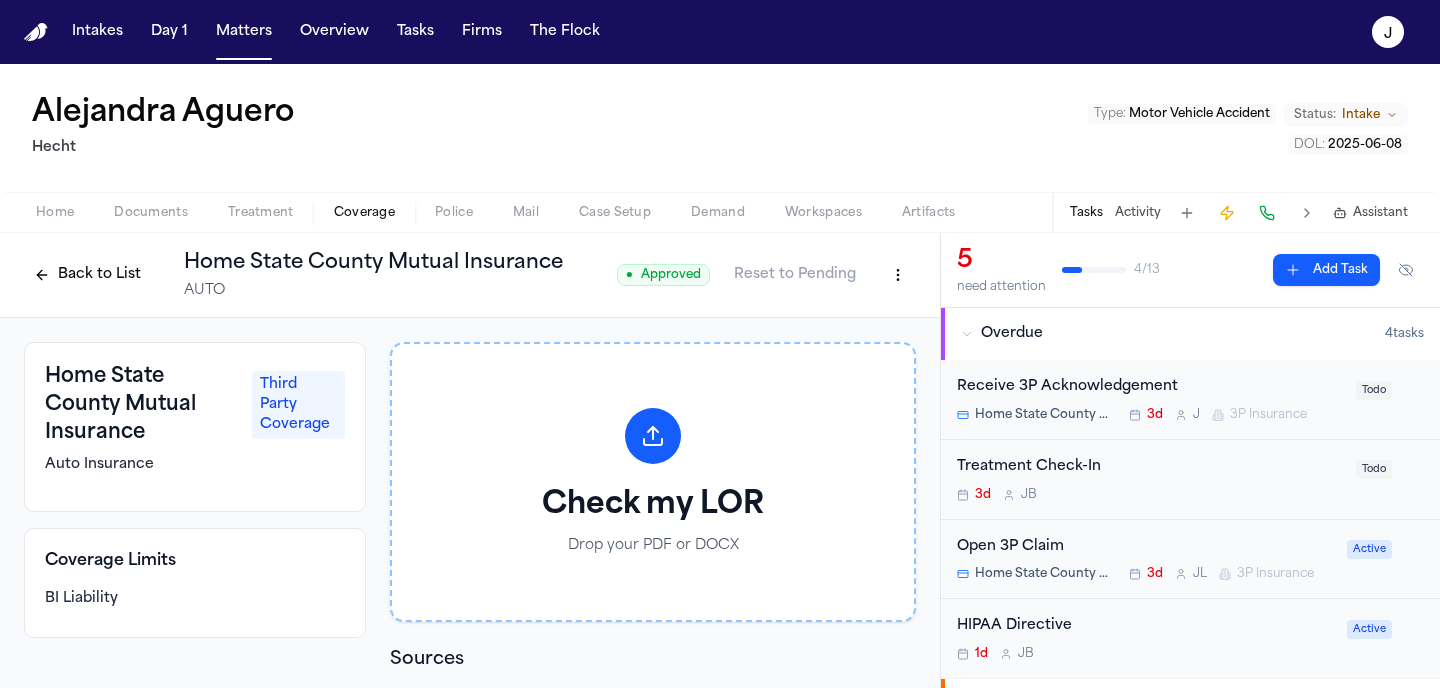 click on "Tasks" at bounding box center (415, 32) 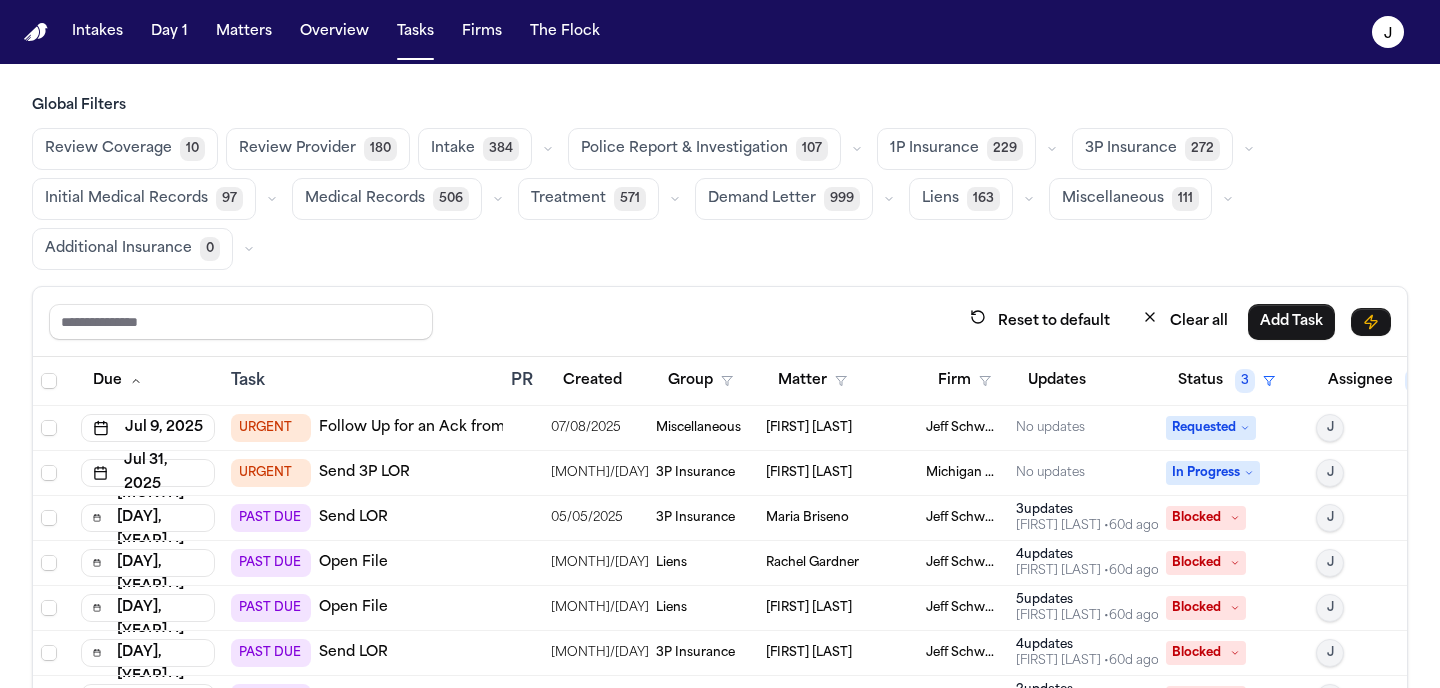 click on "Matters" at bounding box center [244, 32] 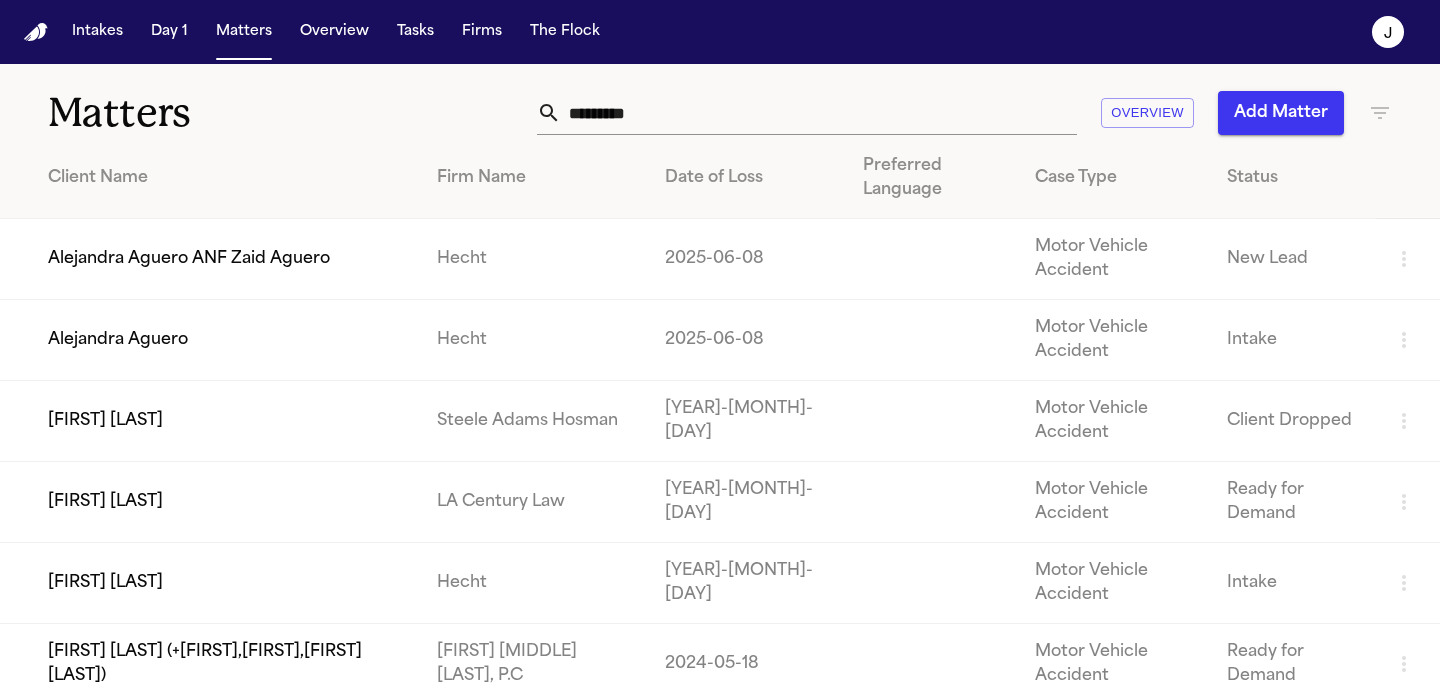 click on "*********" at bounding box center (819, 113) 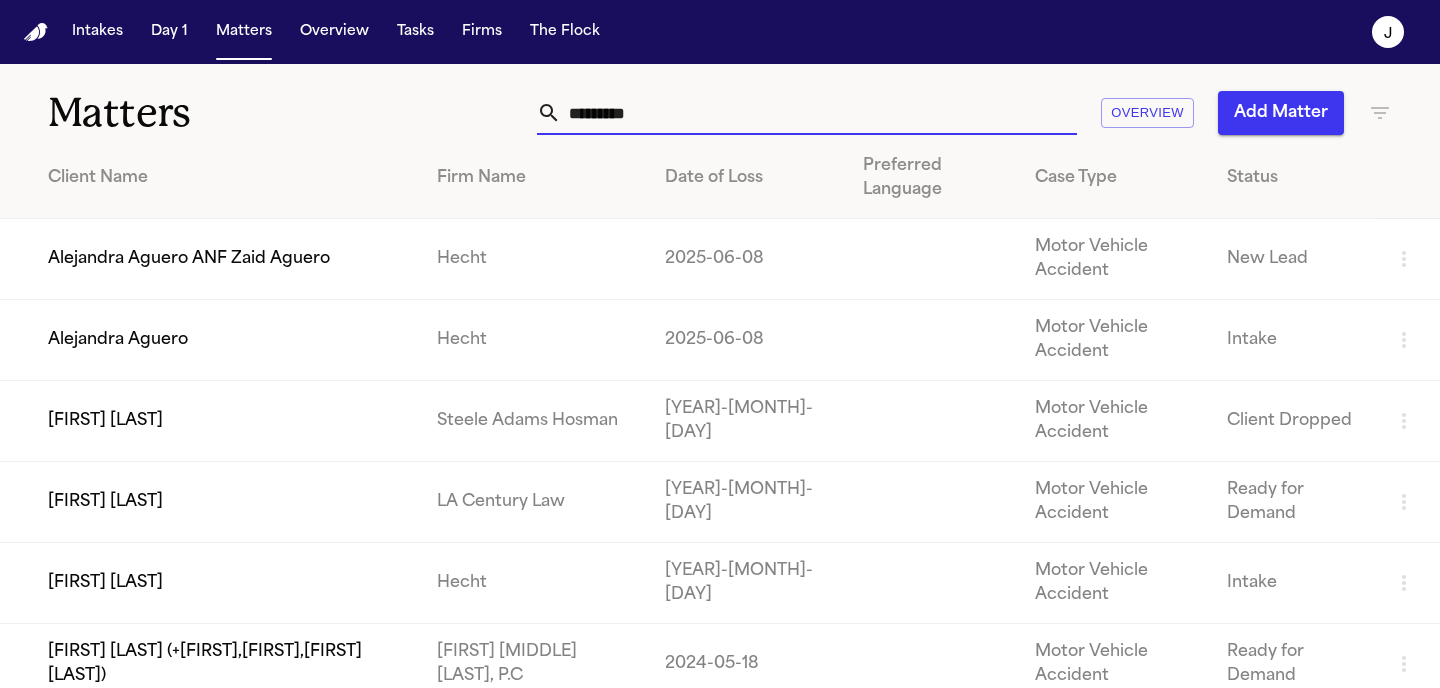 click on "*********" at bounding box center [819, 113] 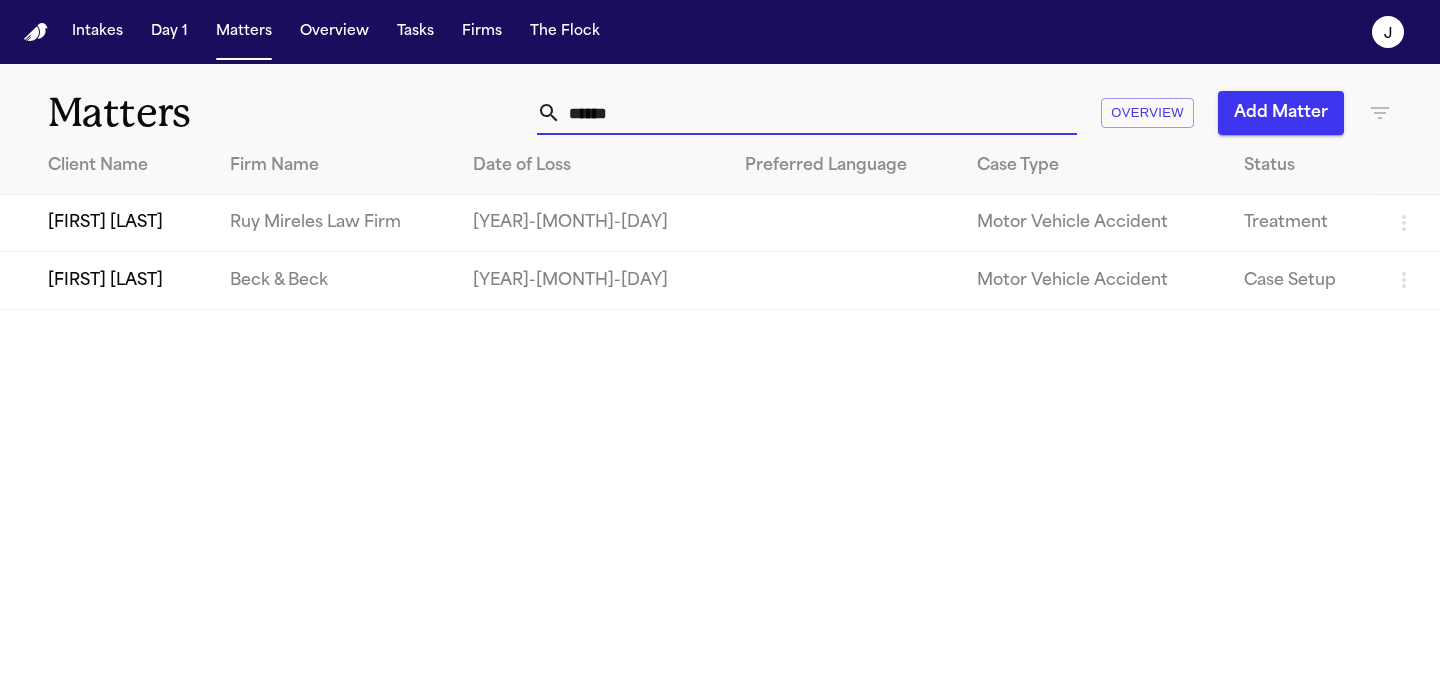 type on "******" 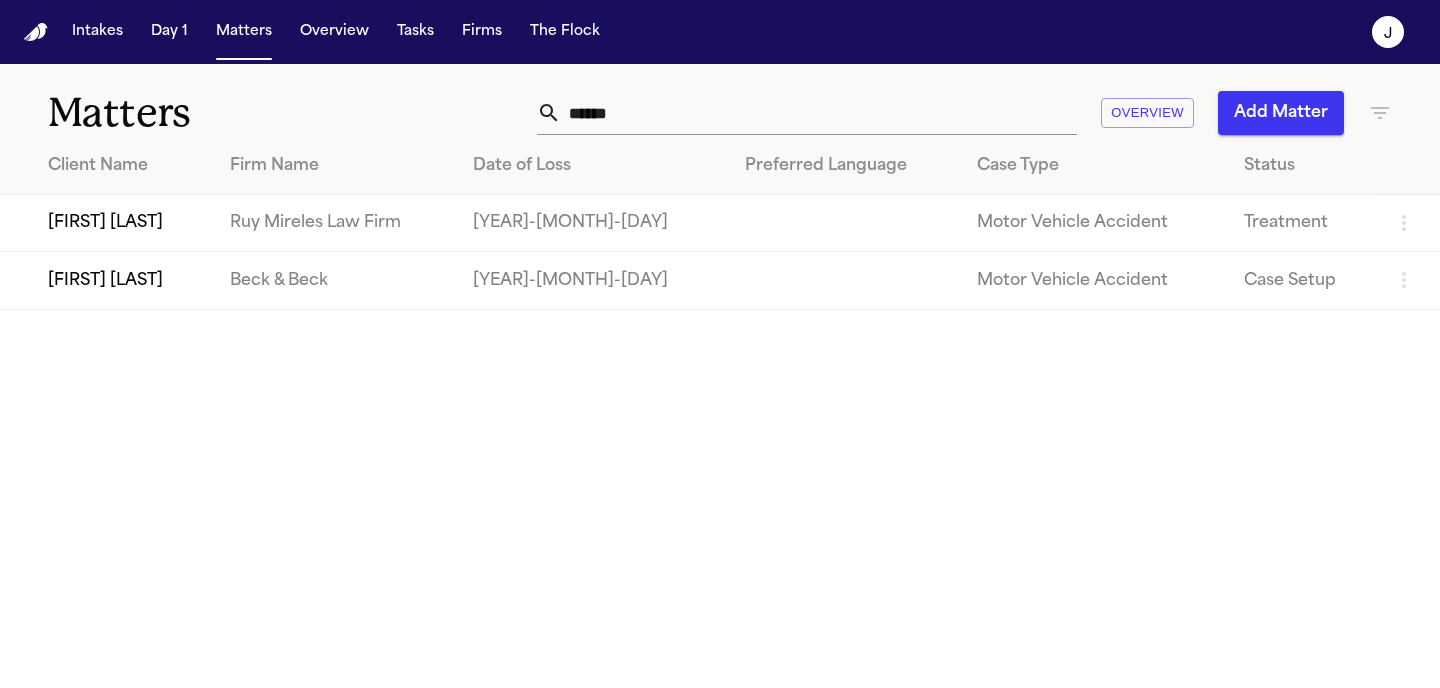click on "[FIRST] [LAST]" at bounding box center [107, 223] 